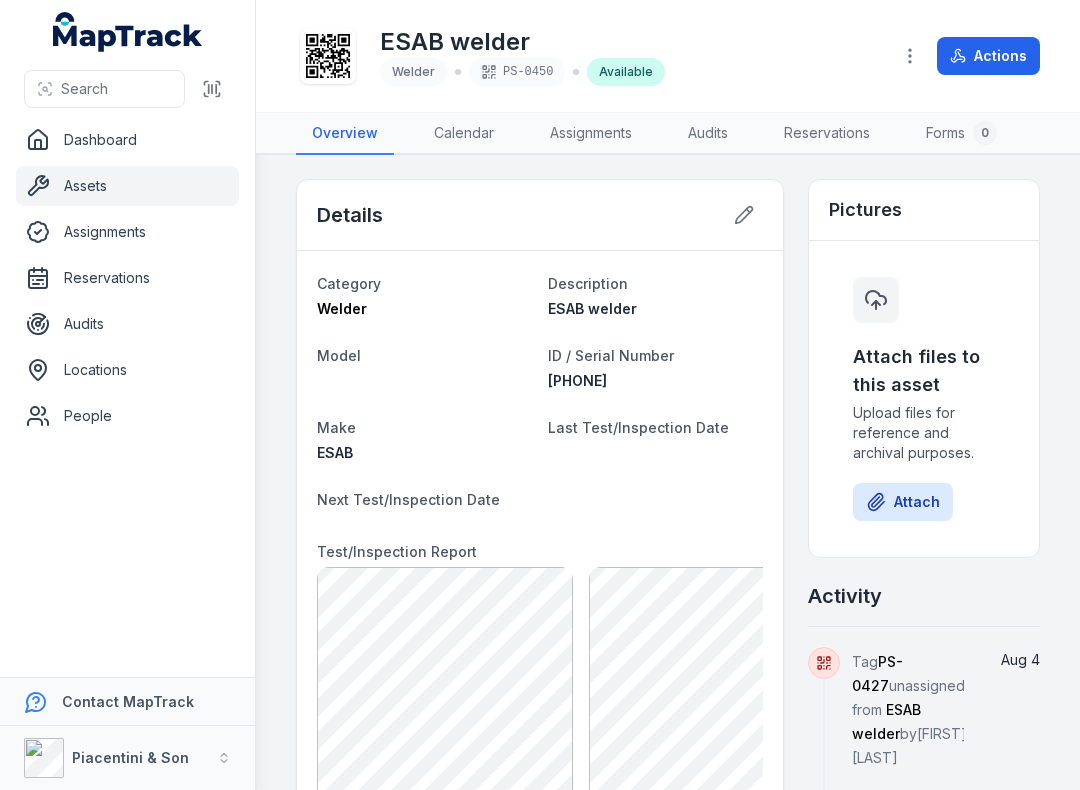 scroll, scrollTop: 0, scrollLeft: 0, axis: both 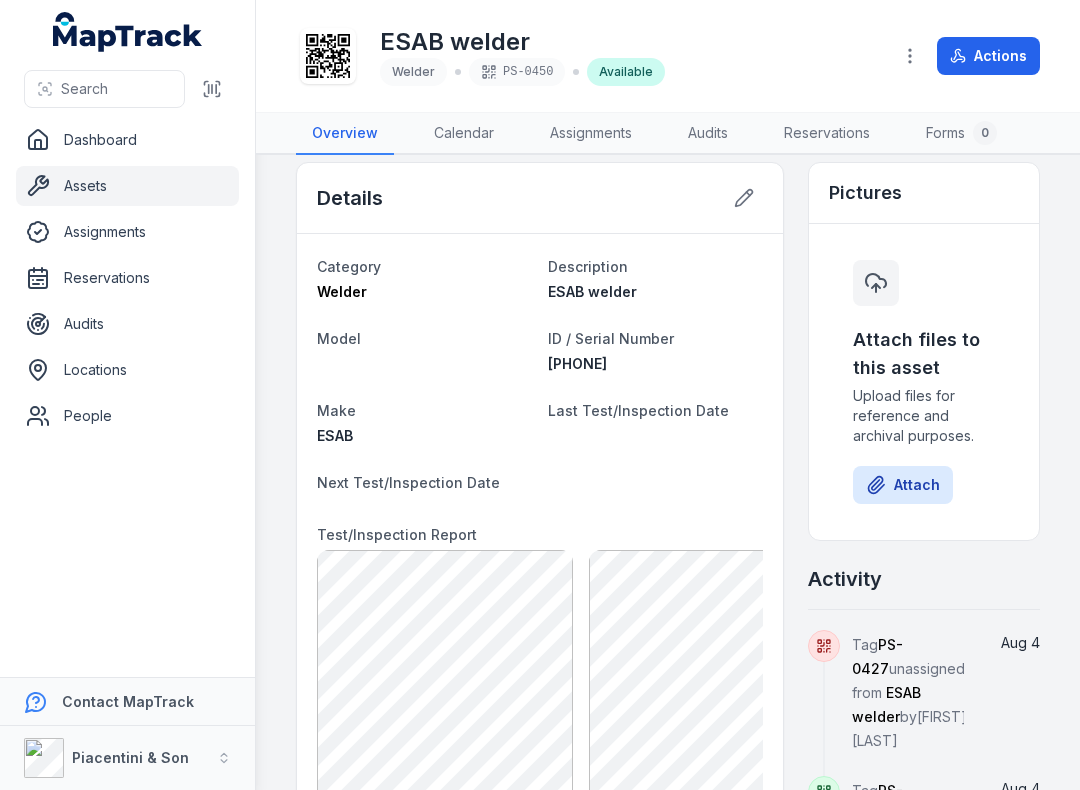 click on "Actions" at bounding box center [988, 56] 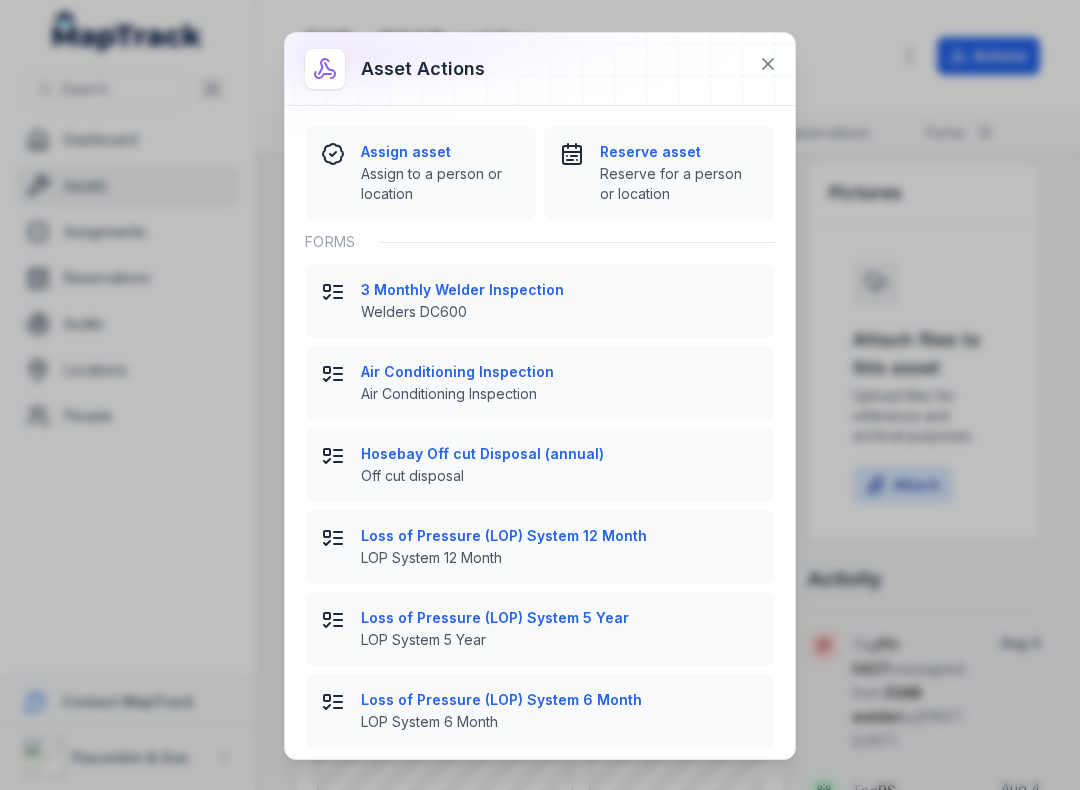 click on "Assign asset" at bounding box center [440, 152] 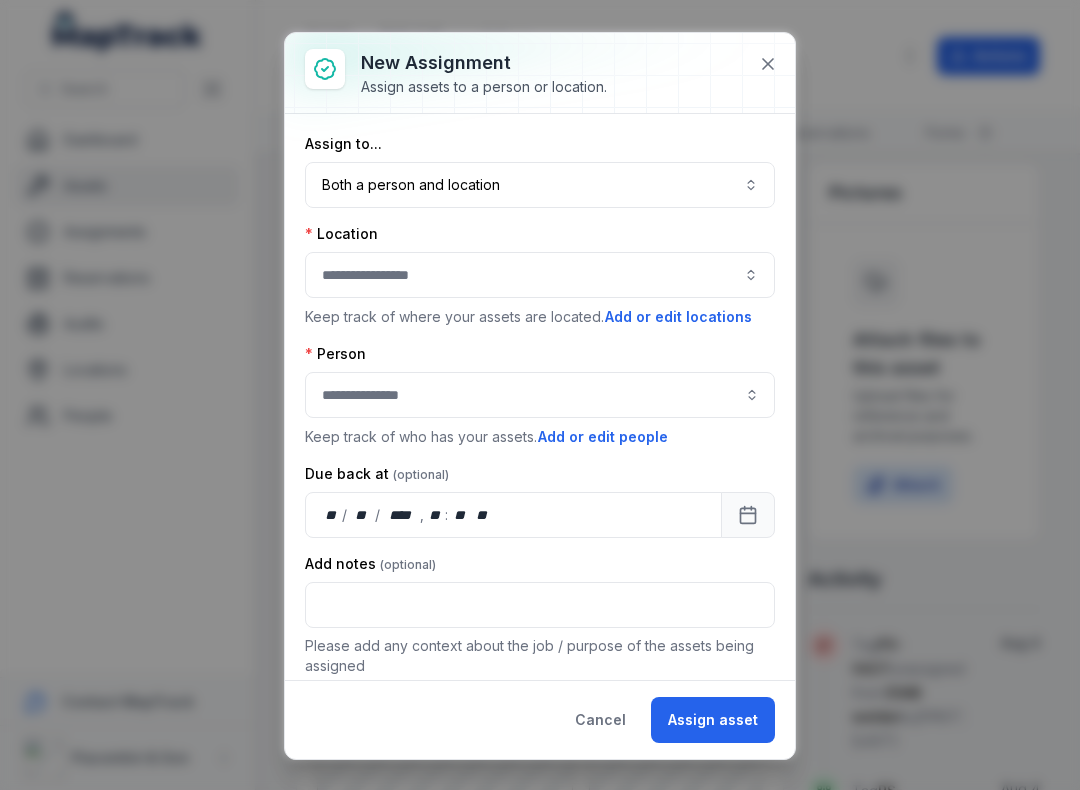 click on "Both a person and location ****" at bounding box center (540, 185) 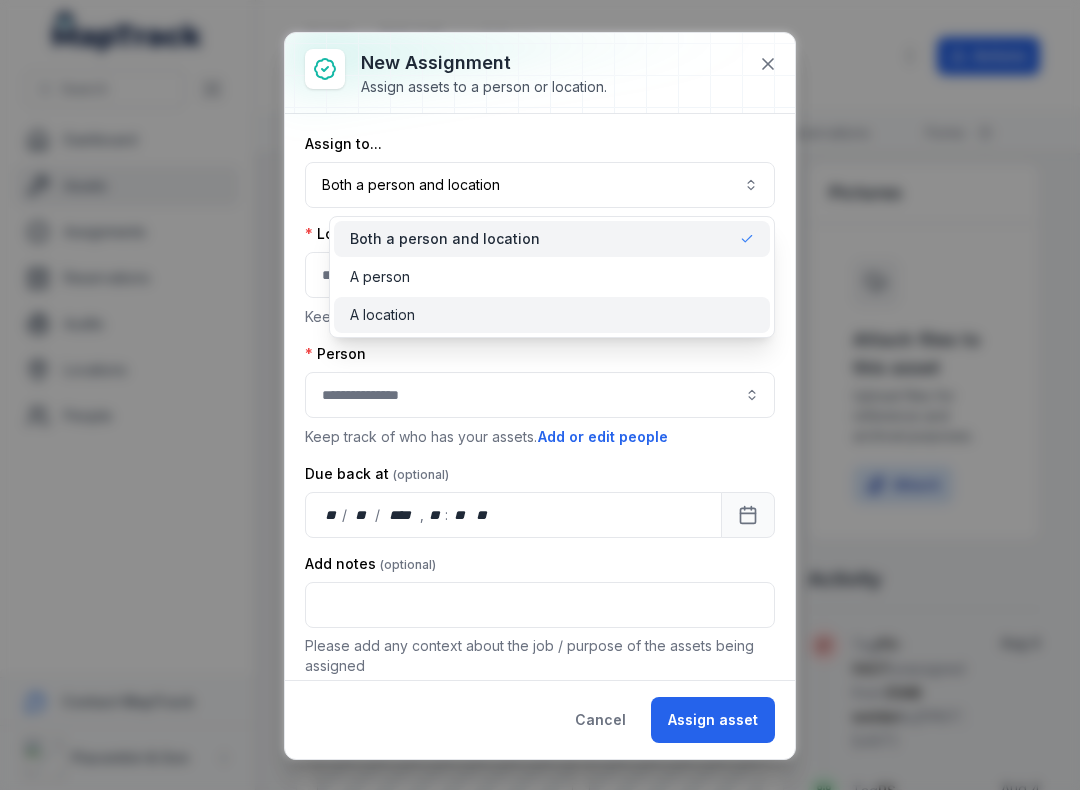 click on "A location" at bounding box center (552, 315) 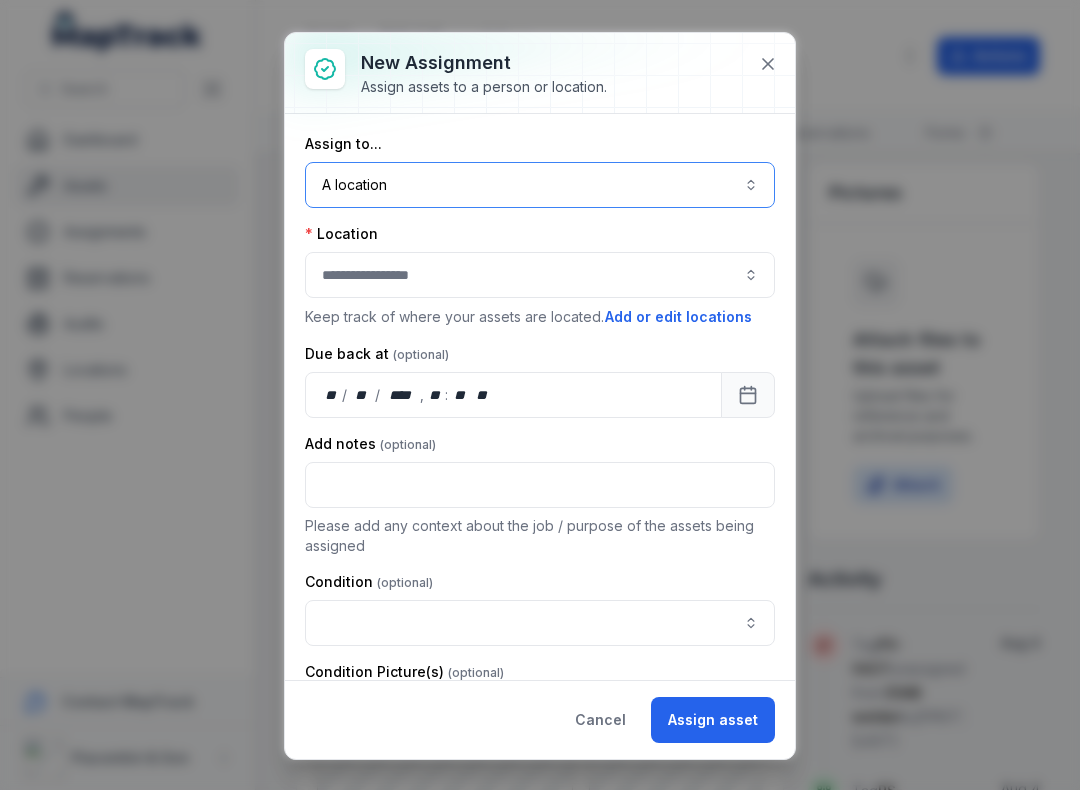 click at bounding box center (540, 275) 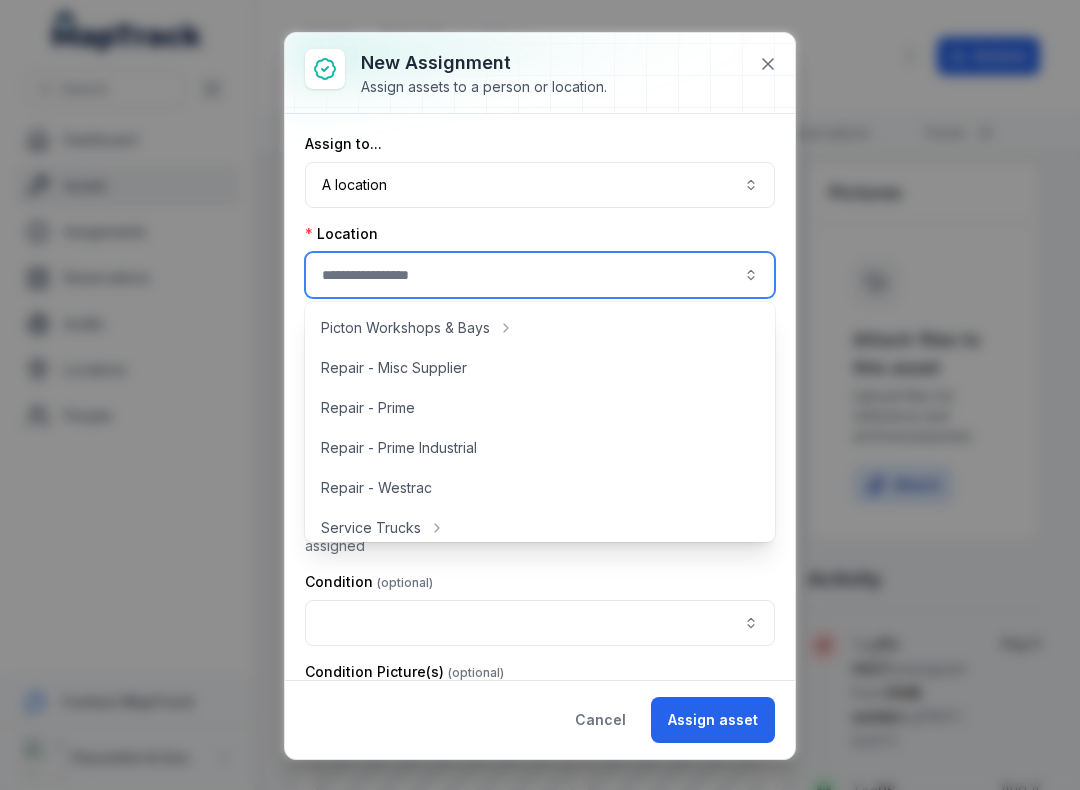 scroll, scrollTop: 442, scrollLeft: 0, axis: vertical 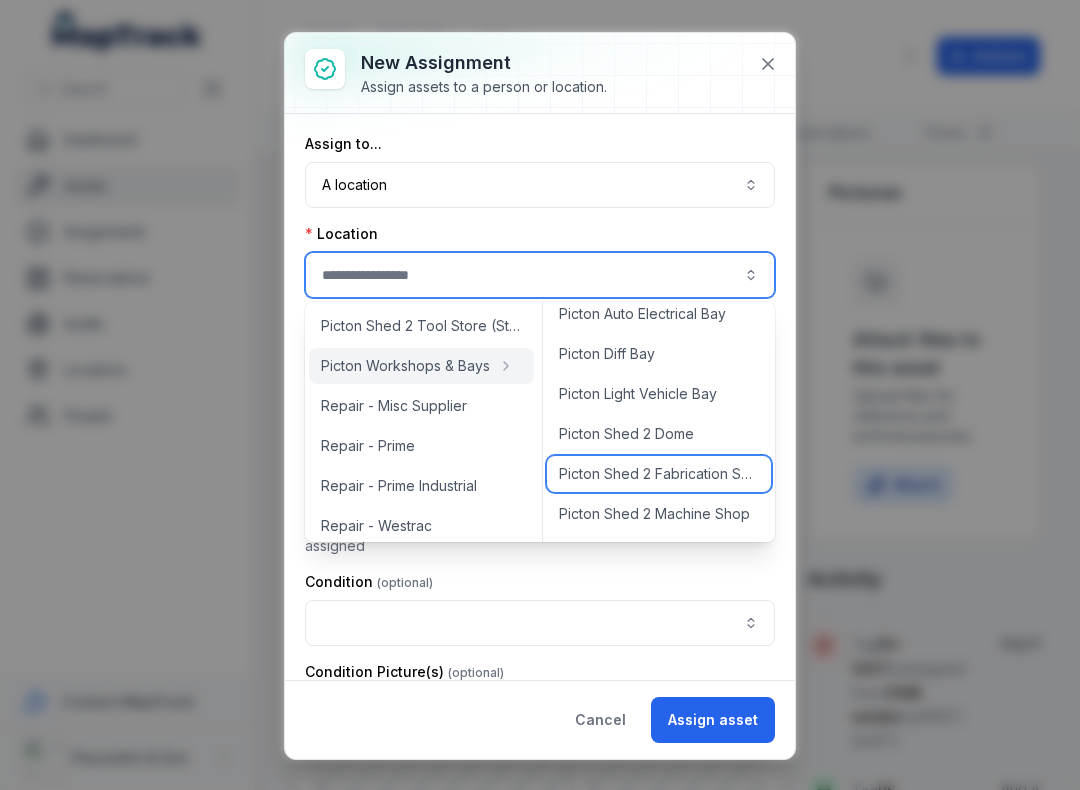 click on "Picton Shed 2 Fabrication Shop" at bounding box center [659, 474] 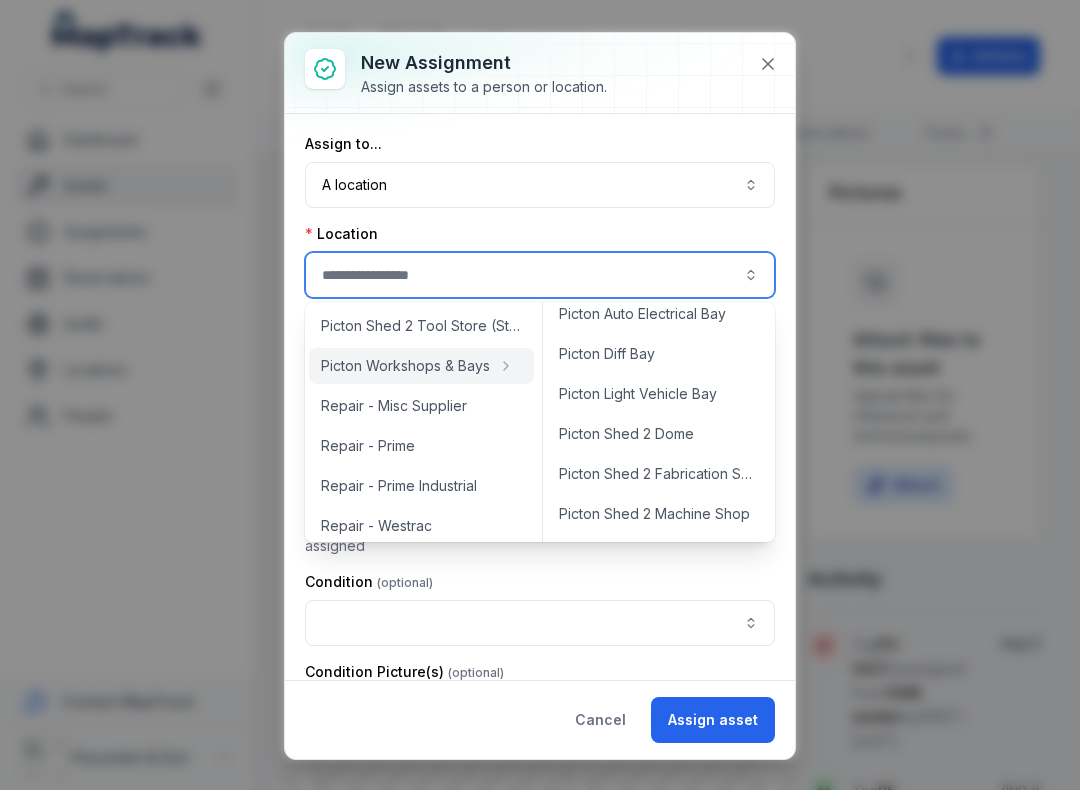 type on "**********" 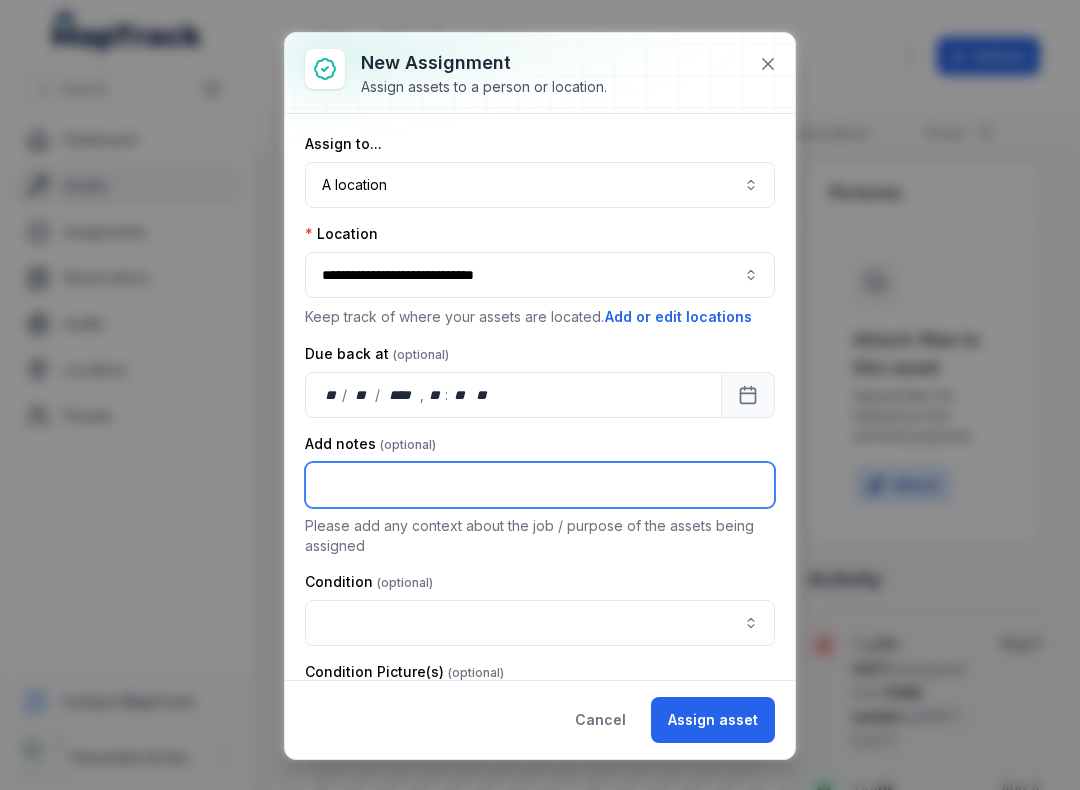 click at bounding box center (540, 485) 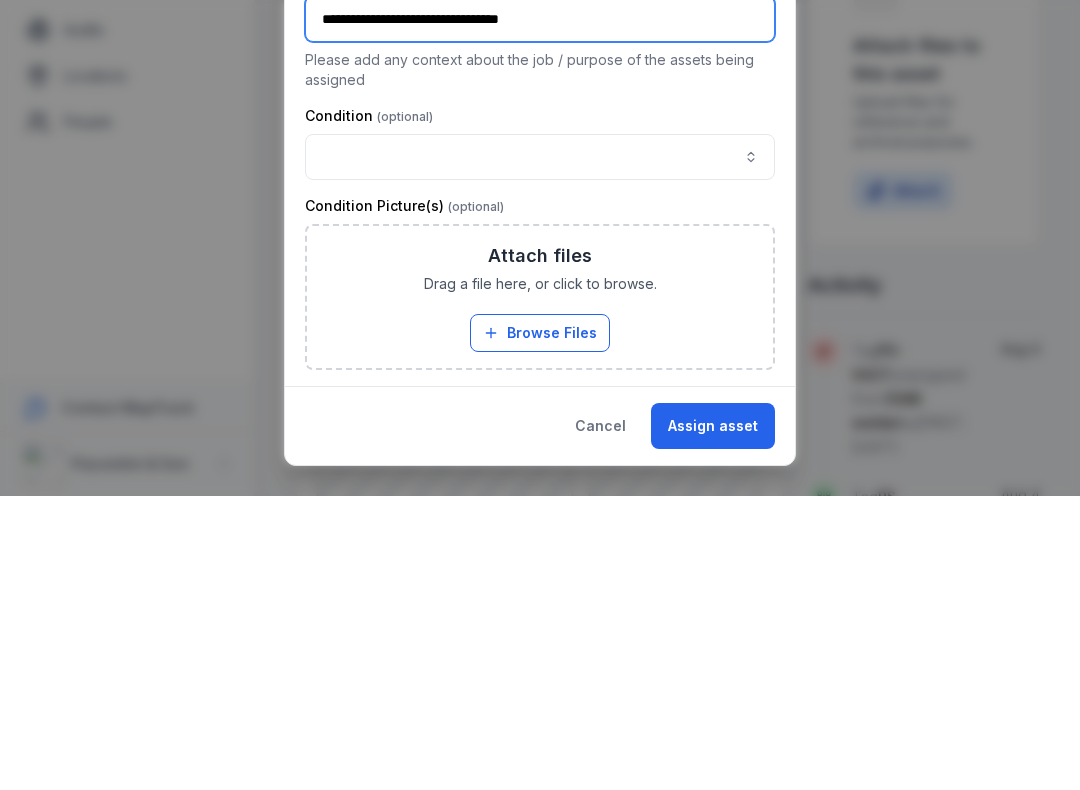 scroll, scrollTop: 175, scrollLeft: 0, axis: vertical 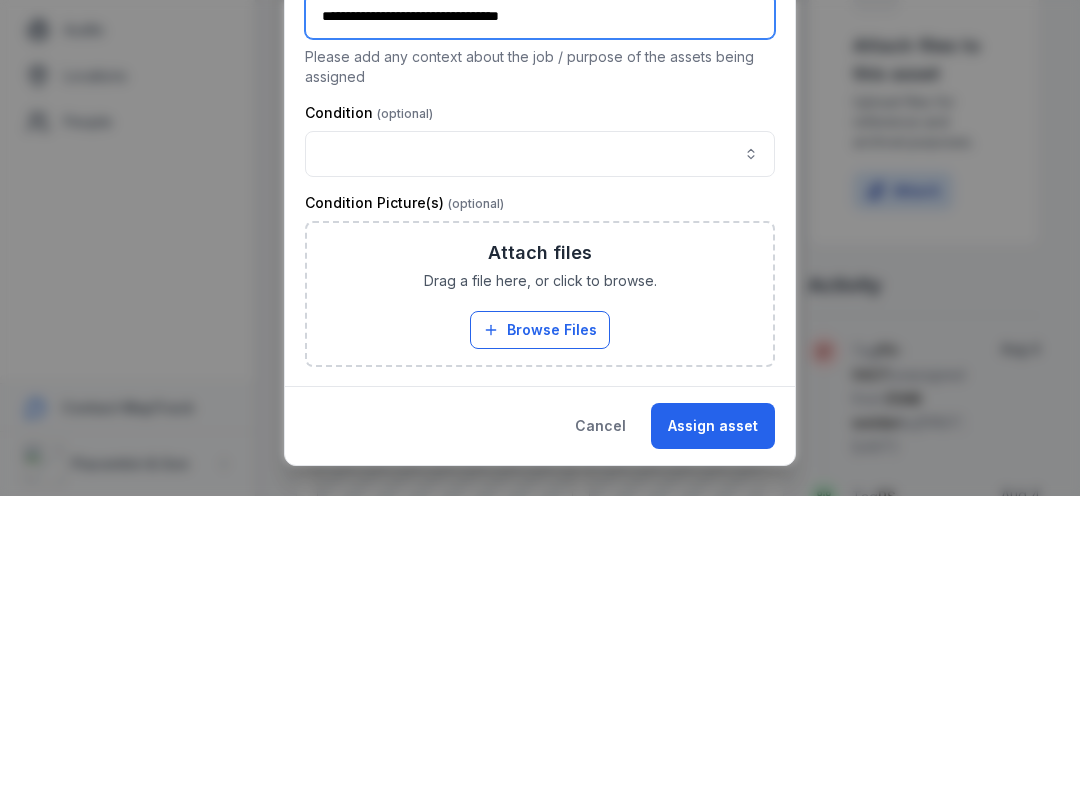 type on "**********" 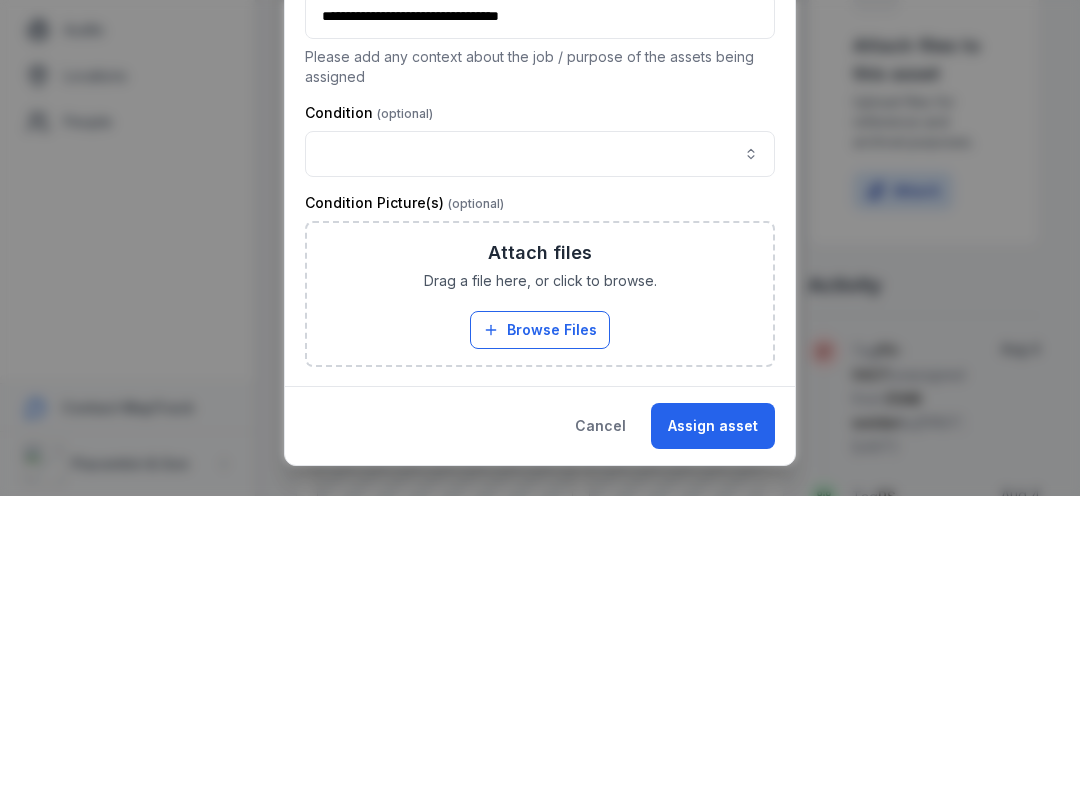 click at bounding box center [540, 448] 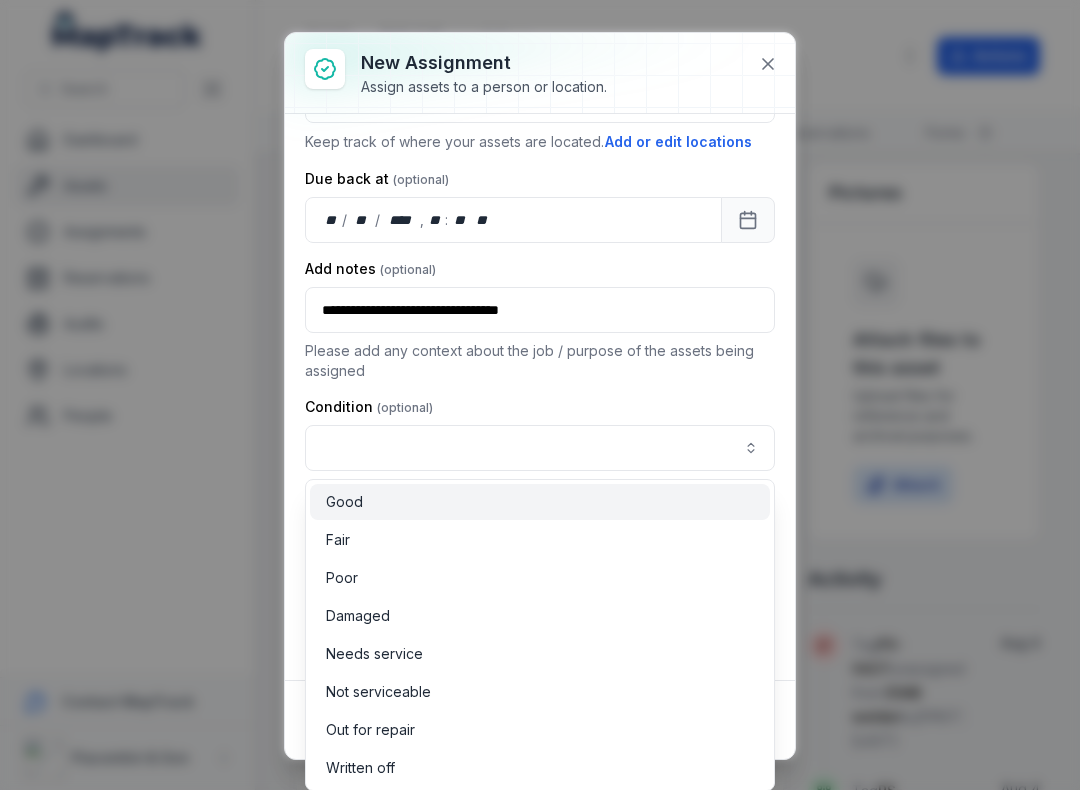 click on "Good" at bounding box center (540, 502) 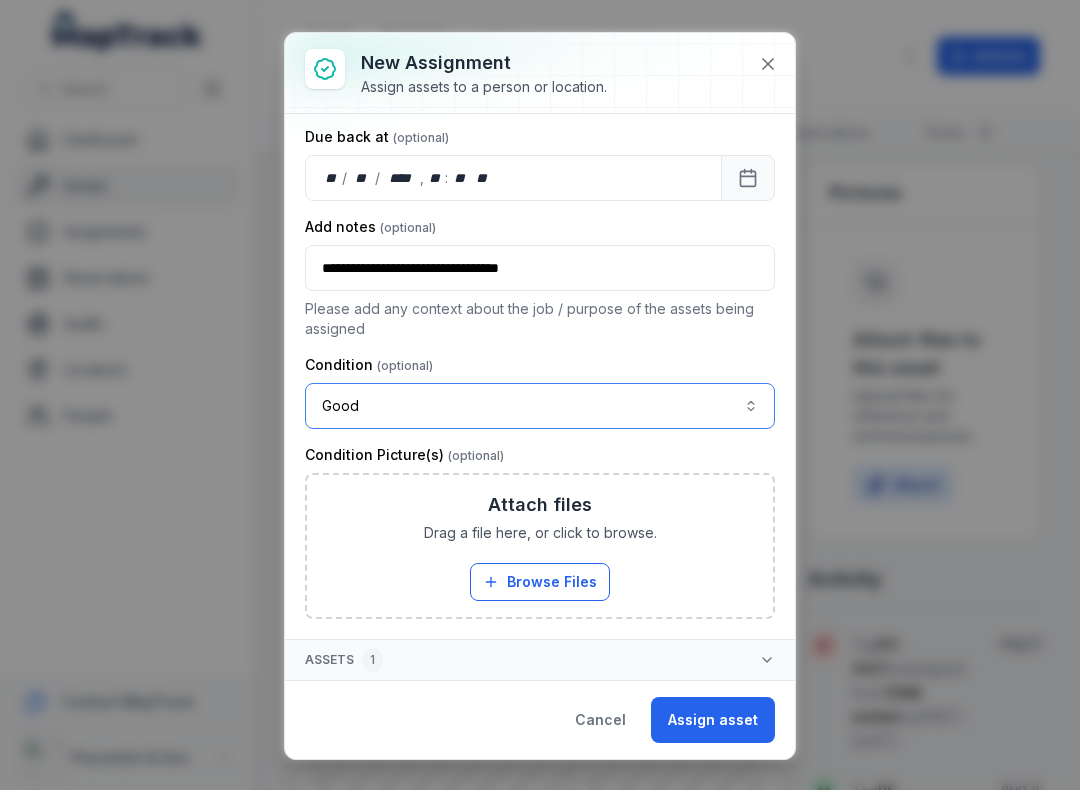 scroll, scrollTop: 217, scrollLeft: 0, axis: vertical 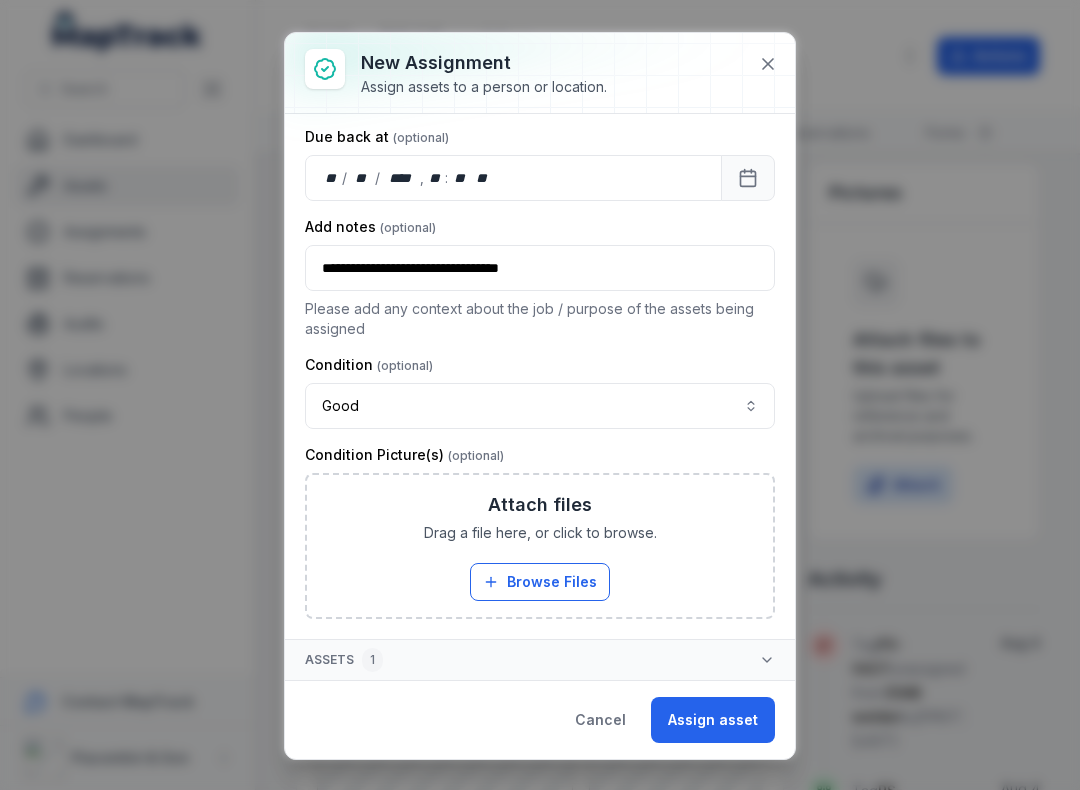 click on "Browse Files" at bounding box center [540, 582] 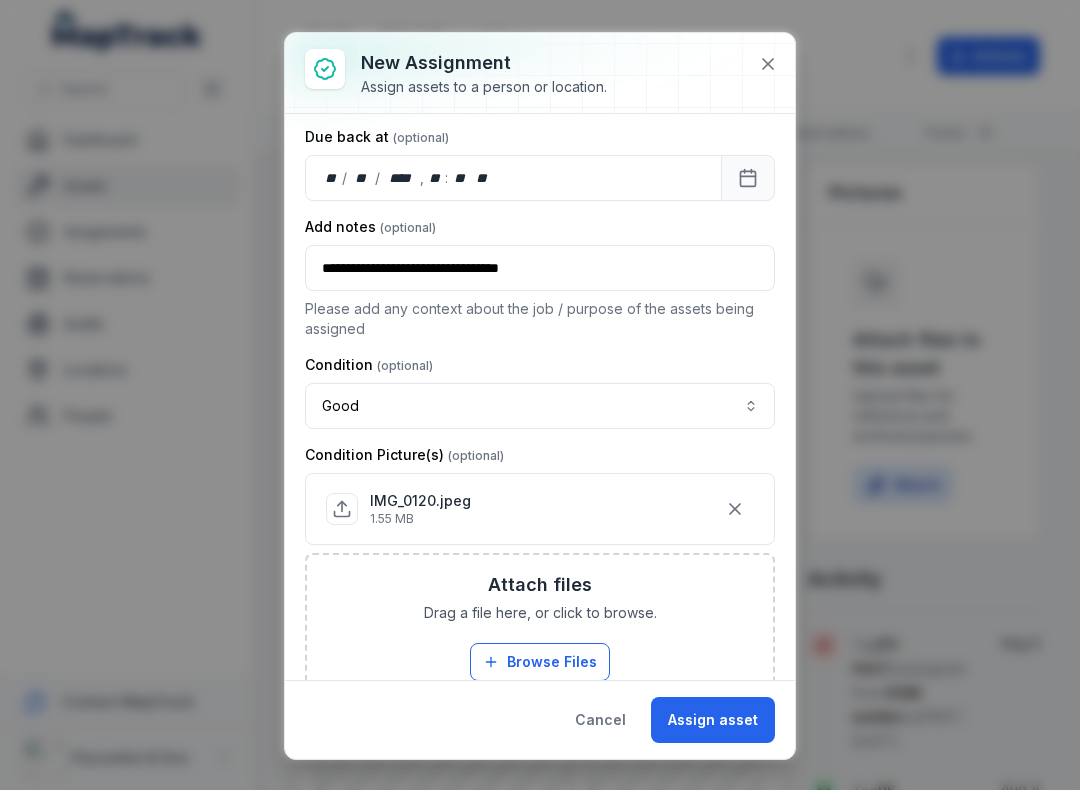 click on "Assign asset" at bounding box center (713, 720) 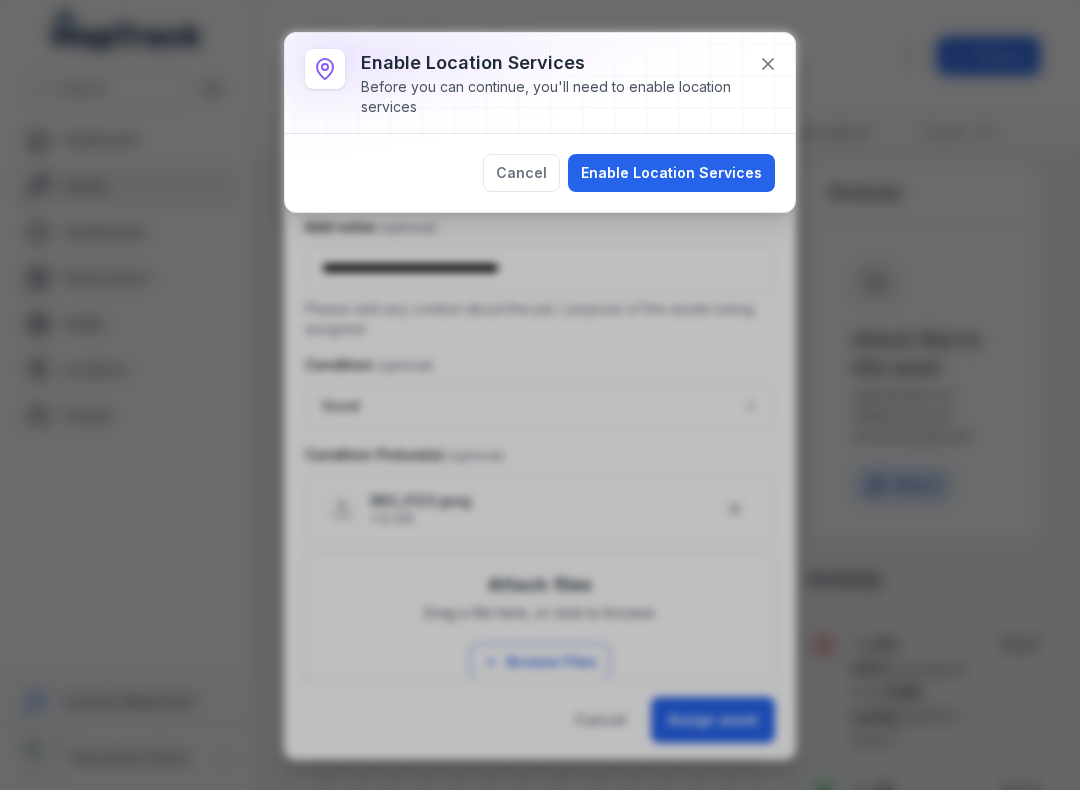 click on "Enable Location Services" at bounding box center (671, 173) 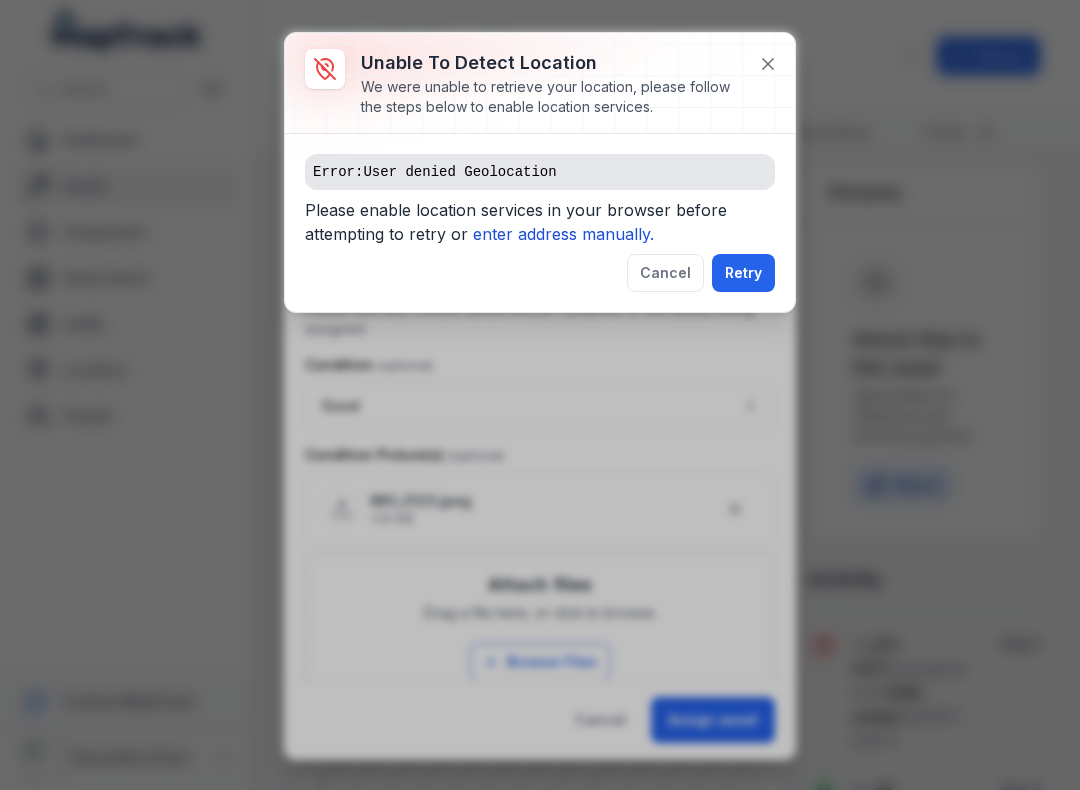 click on "enter address manually." at bounding box center [563, 234] 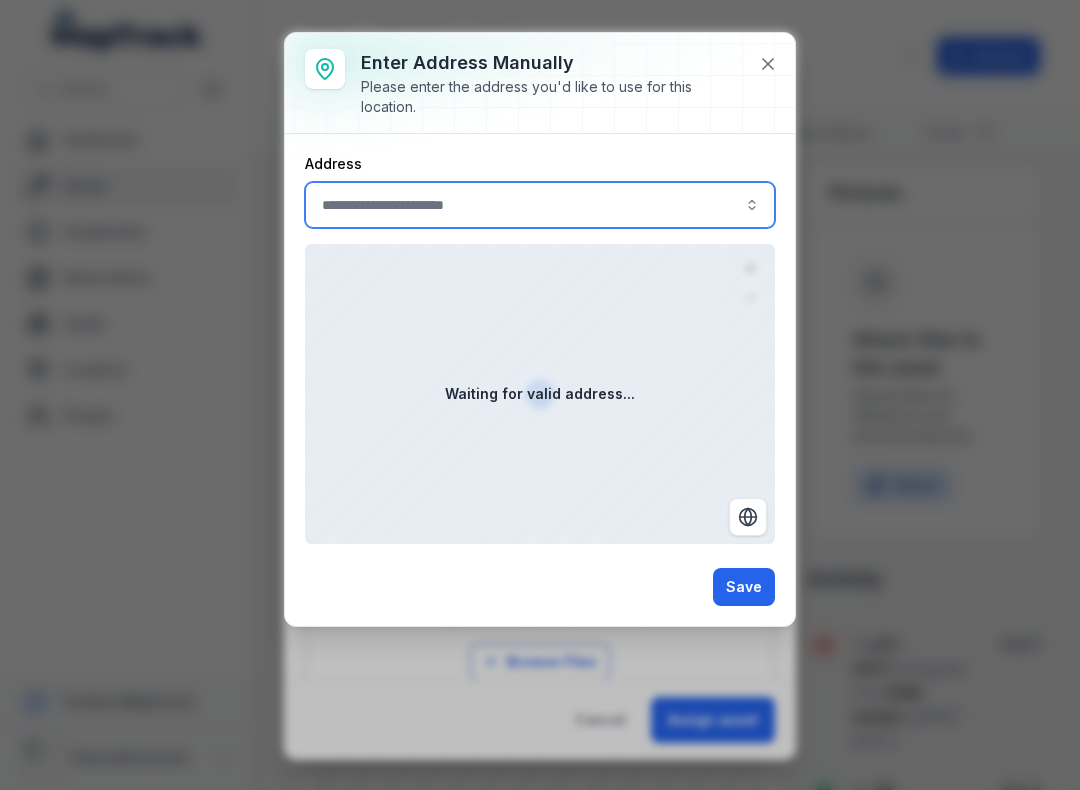 click at bounding box center [540, 205] 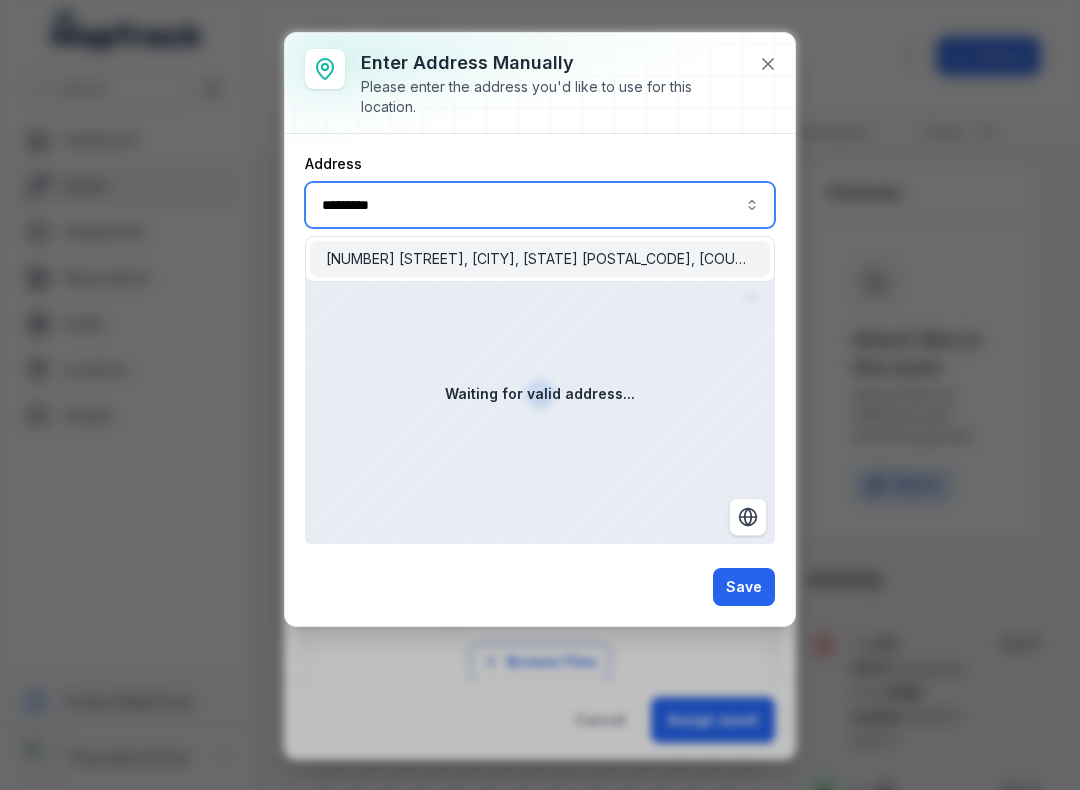 type on "**********" 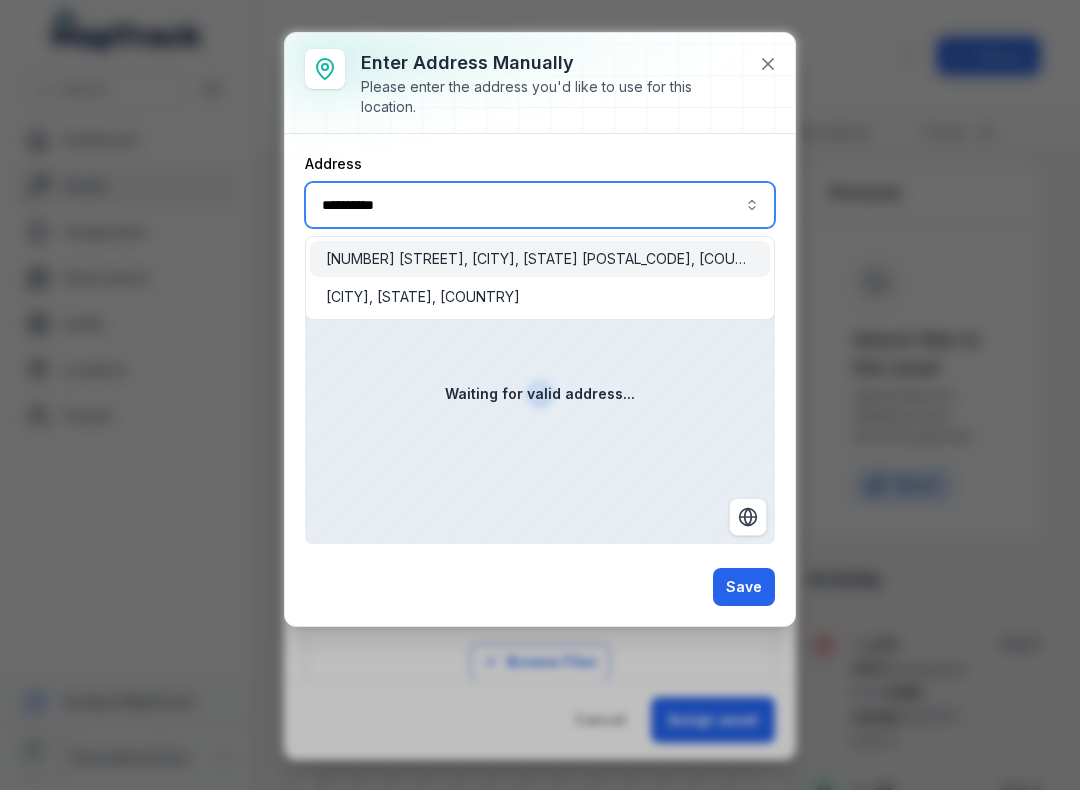click on "[NUMBER] [STREET], [CITY], [STATE] [POSTAL_CODE], [COUNTRY]" at bounding box center [540, 259] 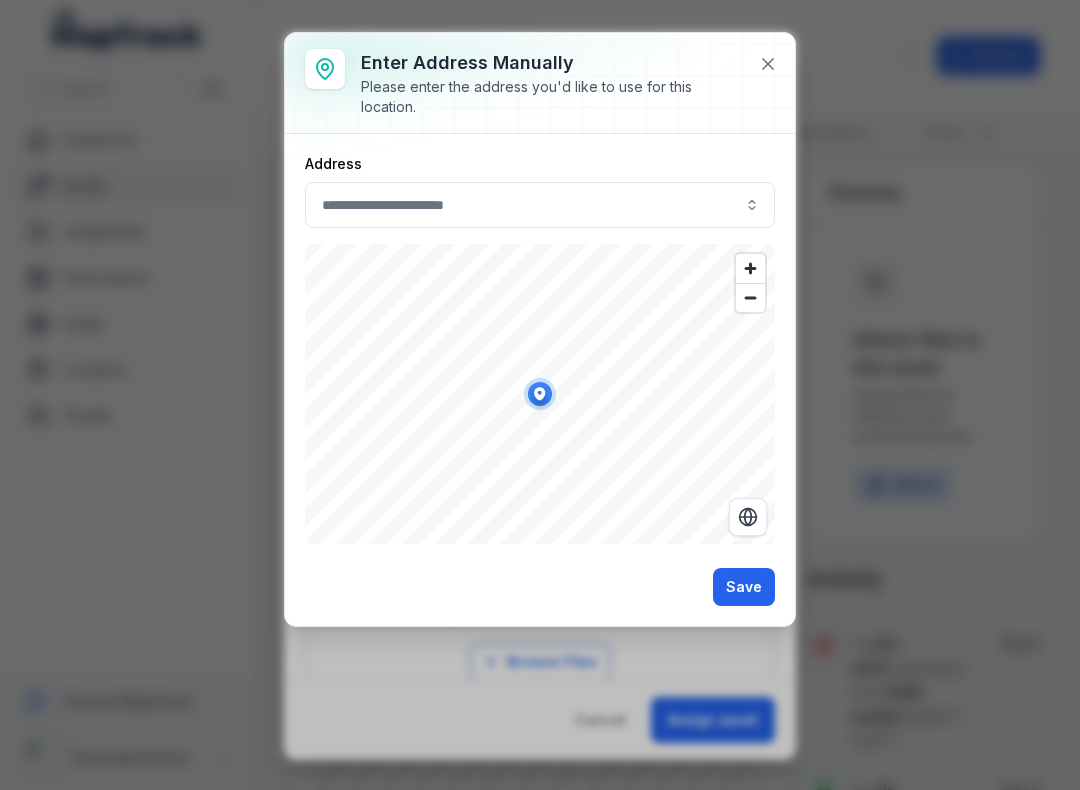 click on "Save" at bounding box center [744, 587] 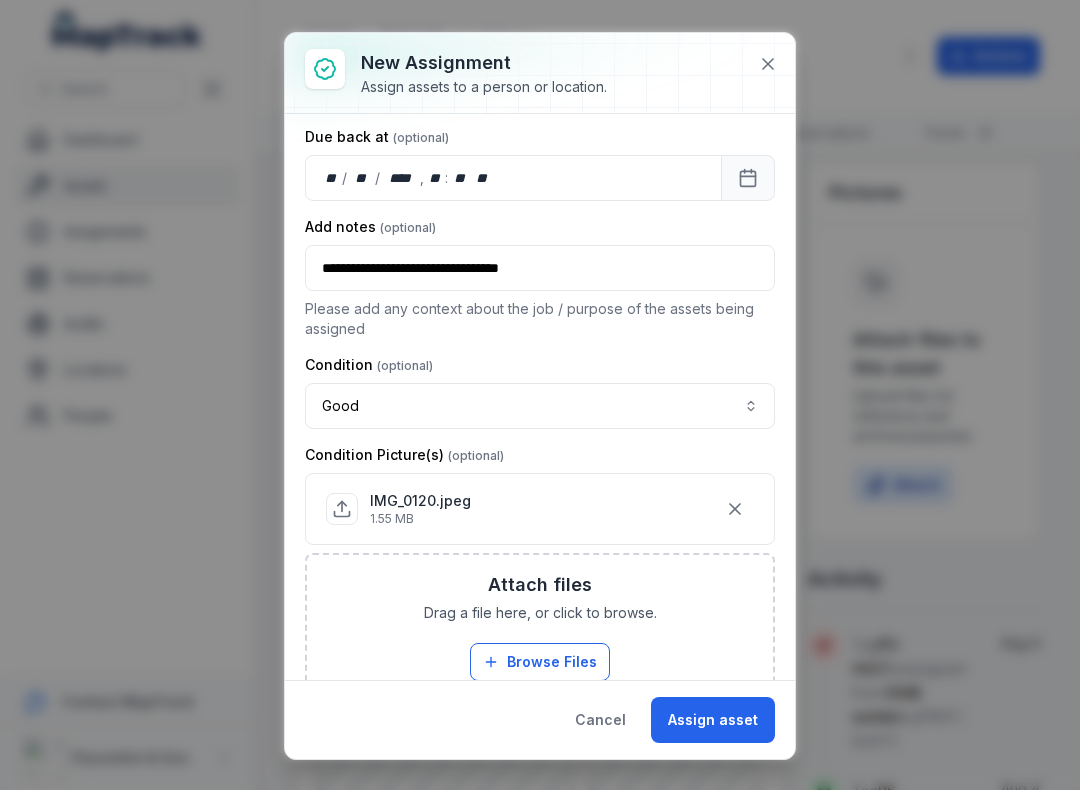 click 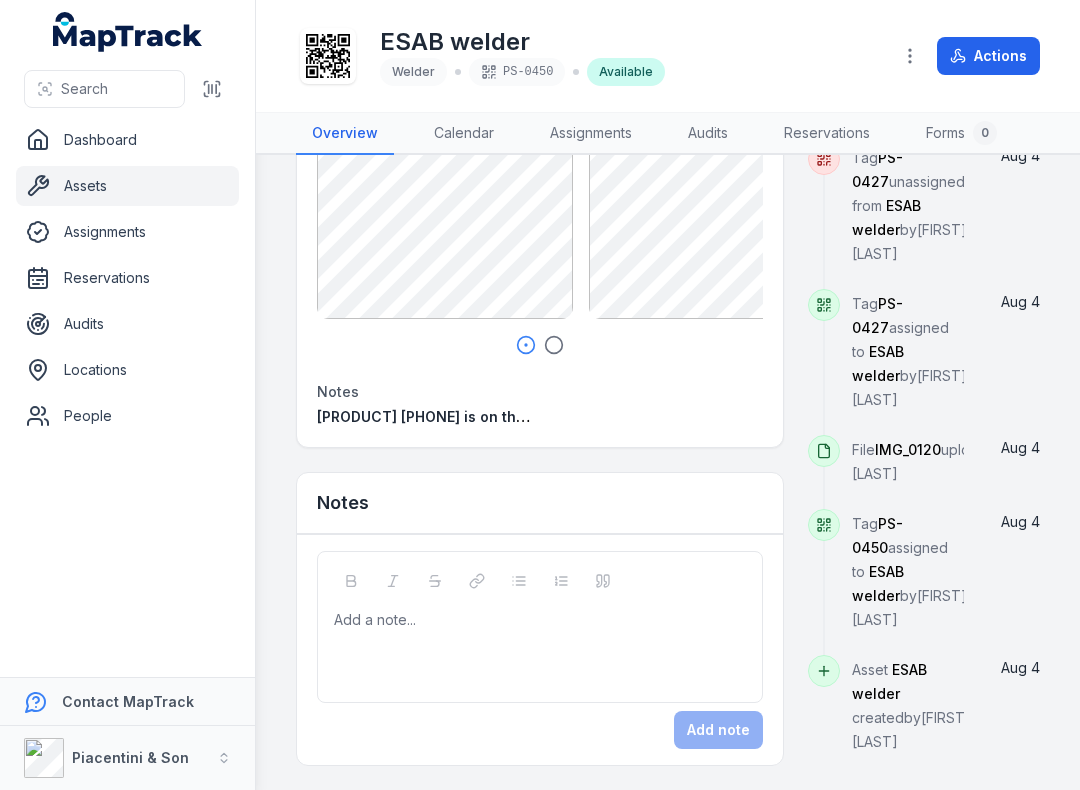 scroll, scrollTop: 504, scrollLeft: 0, axis: vertical 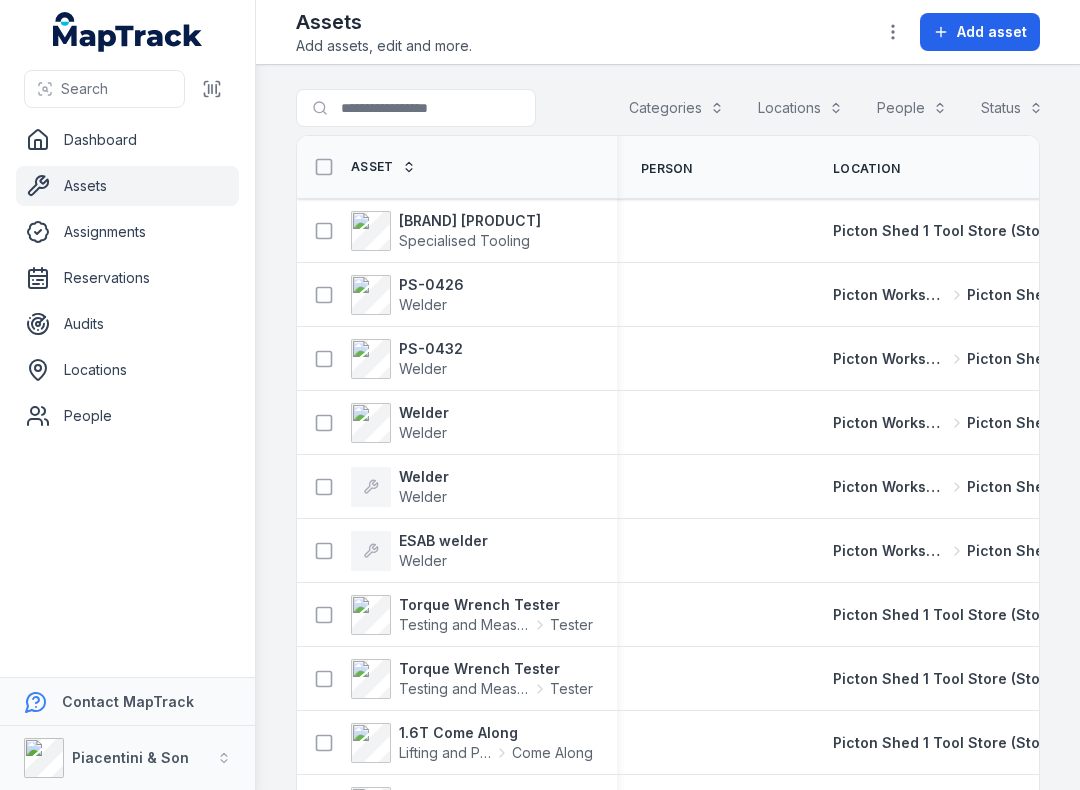 click on "Categories" at bounding box center (676, 108) 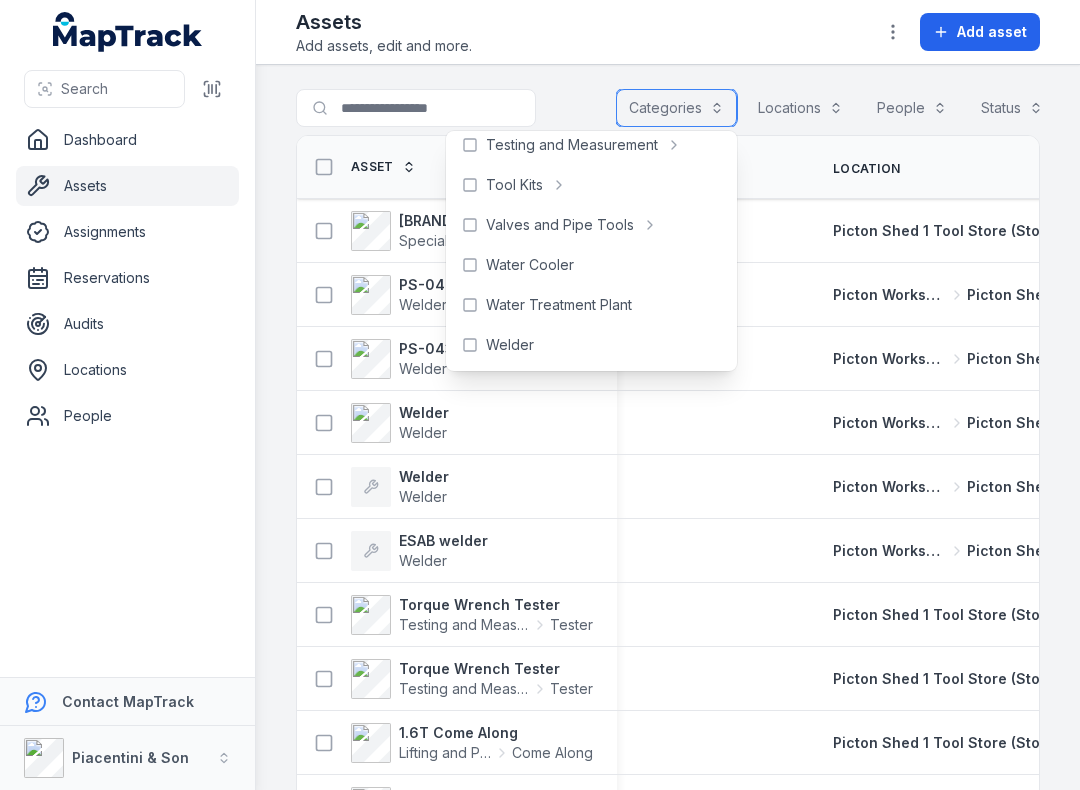 scroll, scrollTop: 892, scrollLeft: 0, axis: vertical 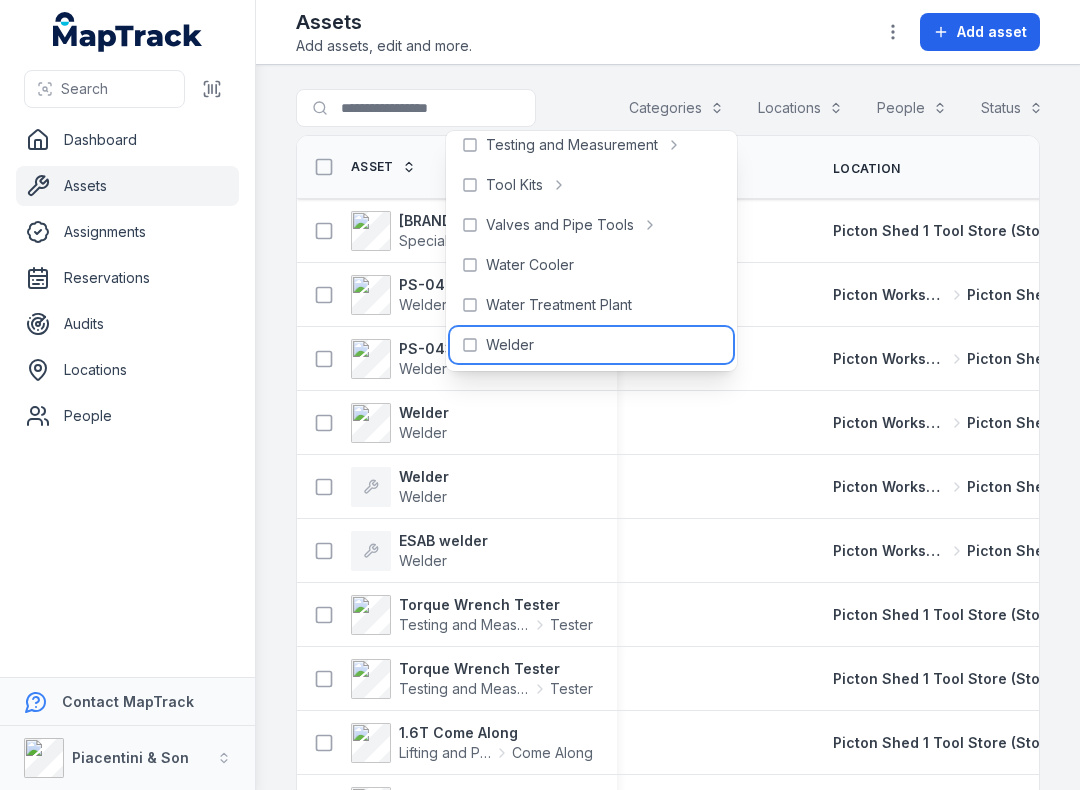 click on "Welder" at bounding box center [510, 345] 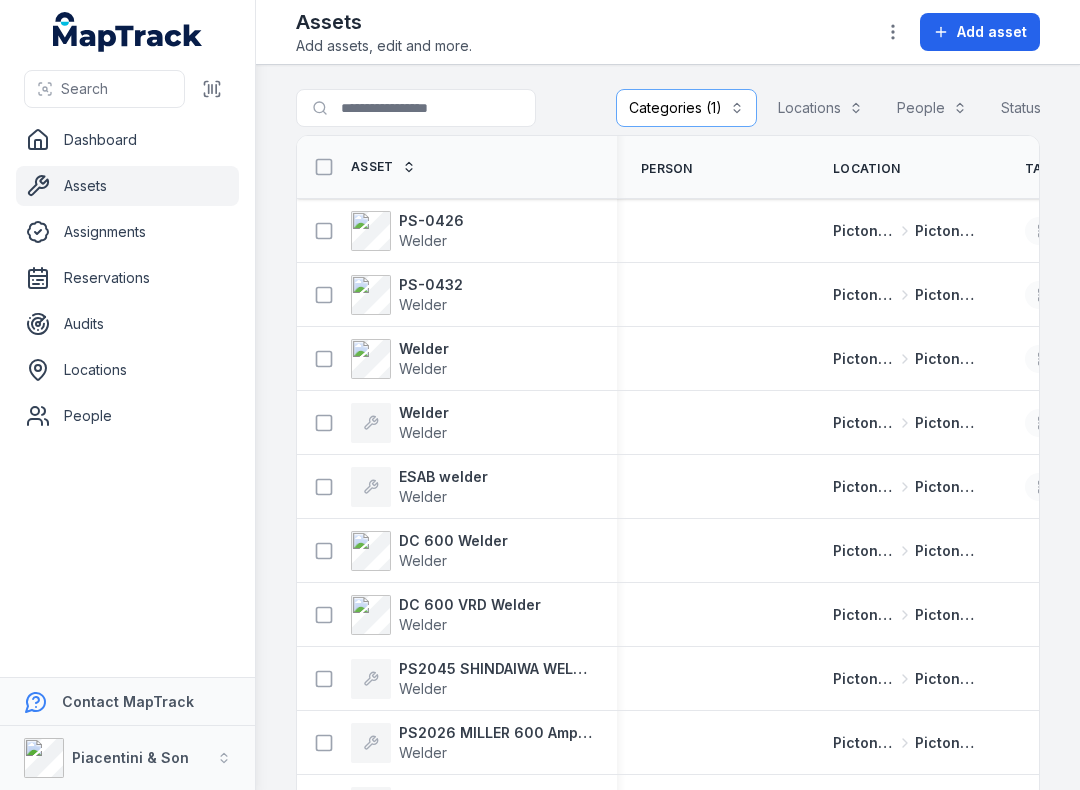 click on "Add asset" at bounding box center [992, 32] 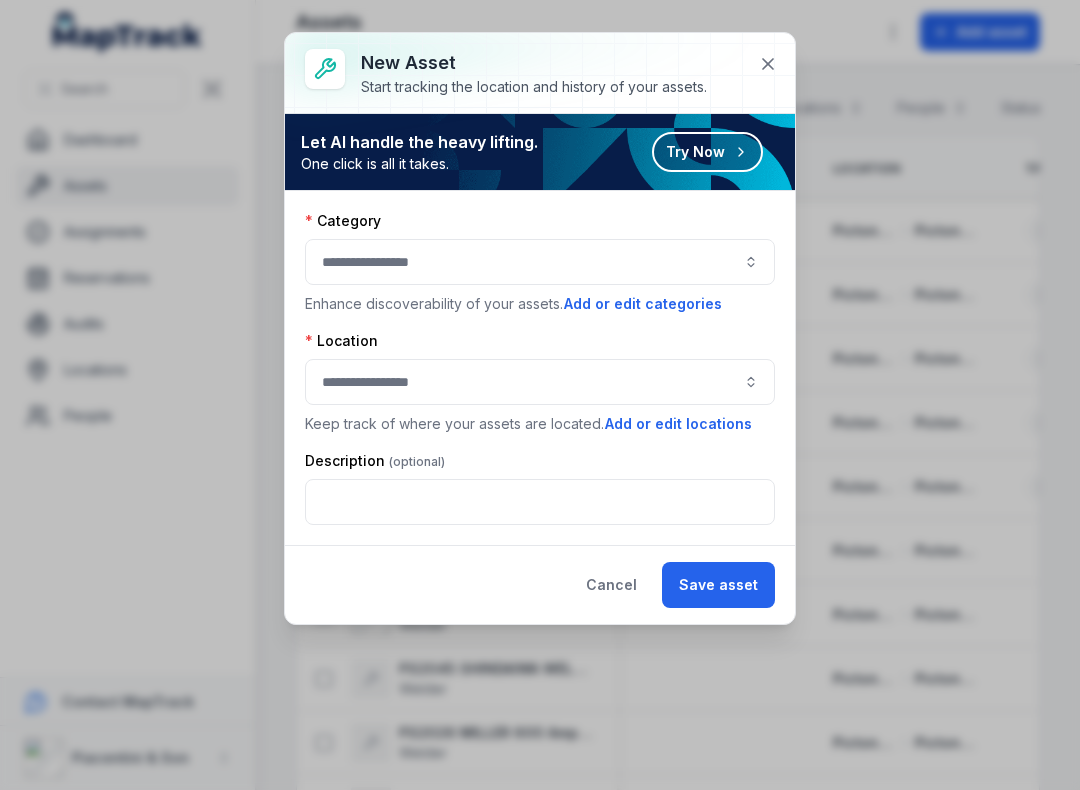 click at bounding box center (540, 262) 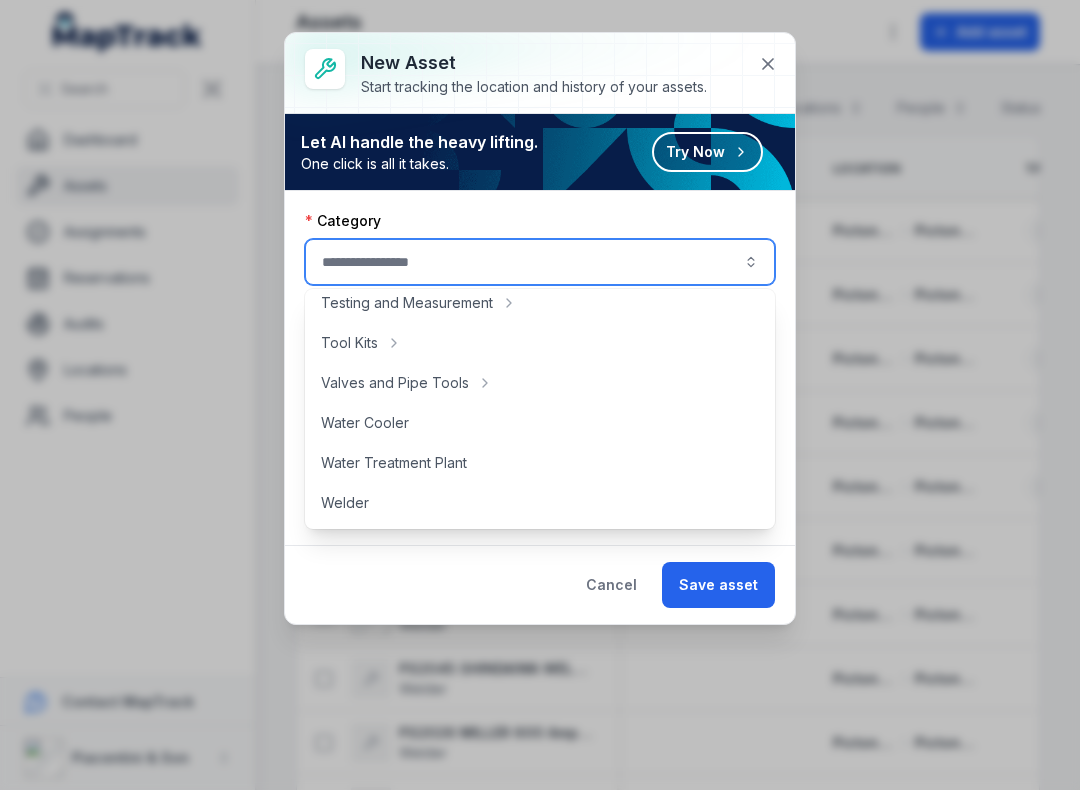 scroll, scrollTop: 892, scrollLeft: 0, axis: vertical 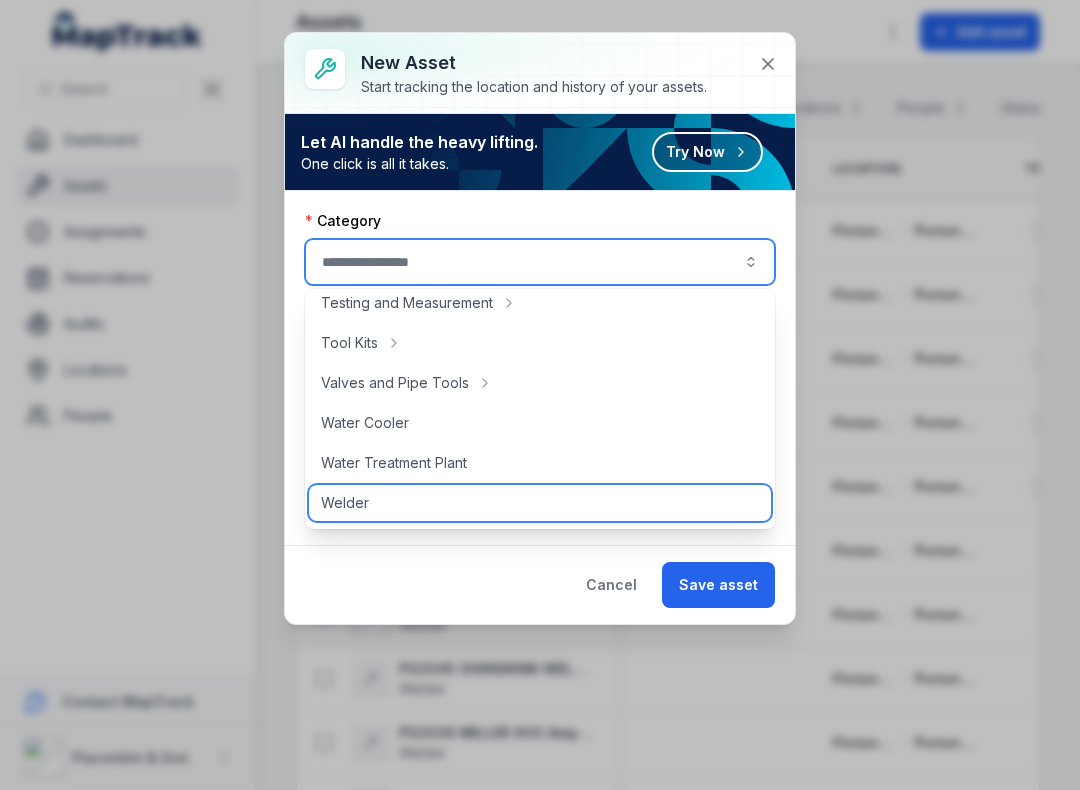 click on "Welder" at bounding box center [345, 503] 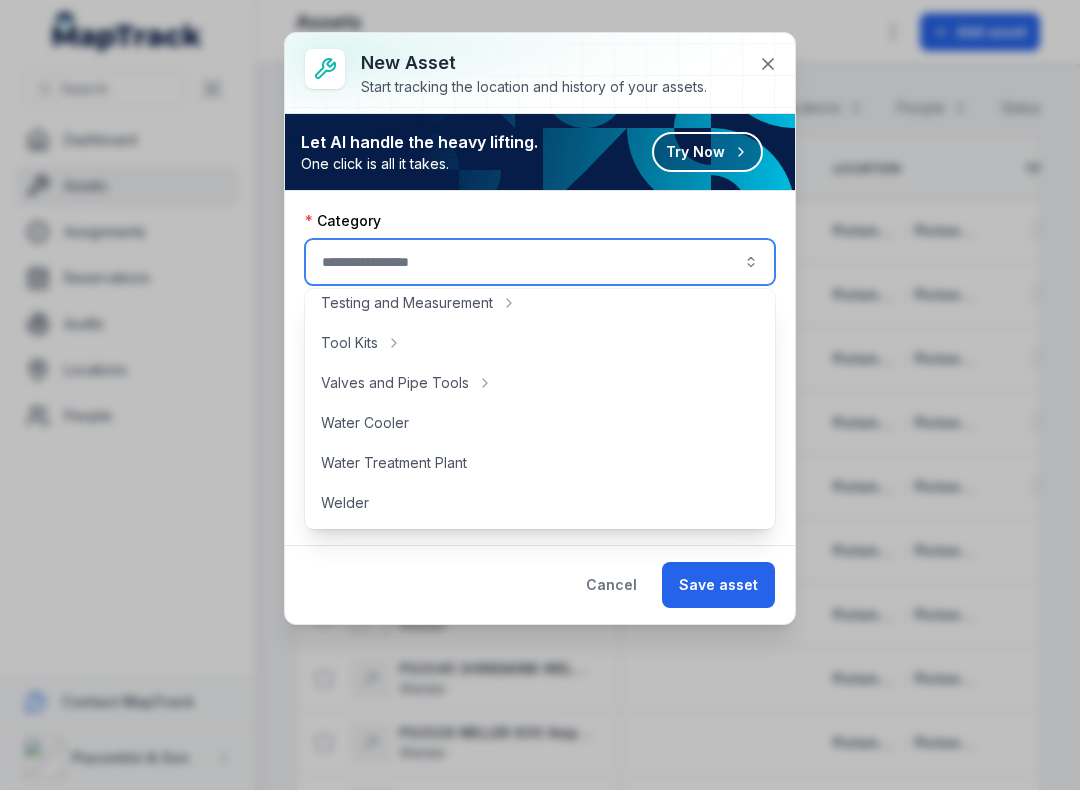 type on "******" 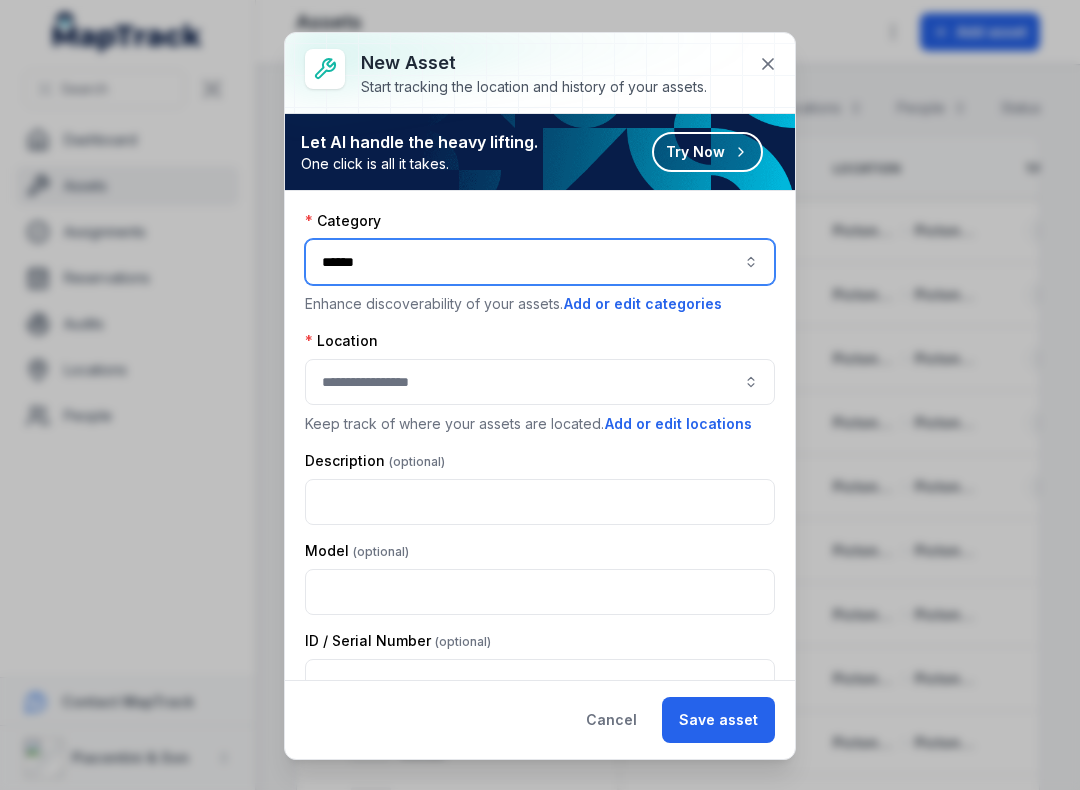 click at bounding box center [540, 382] 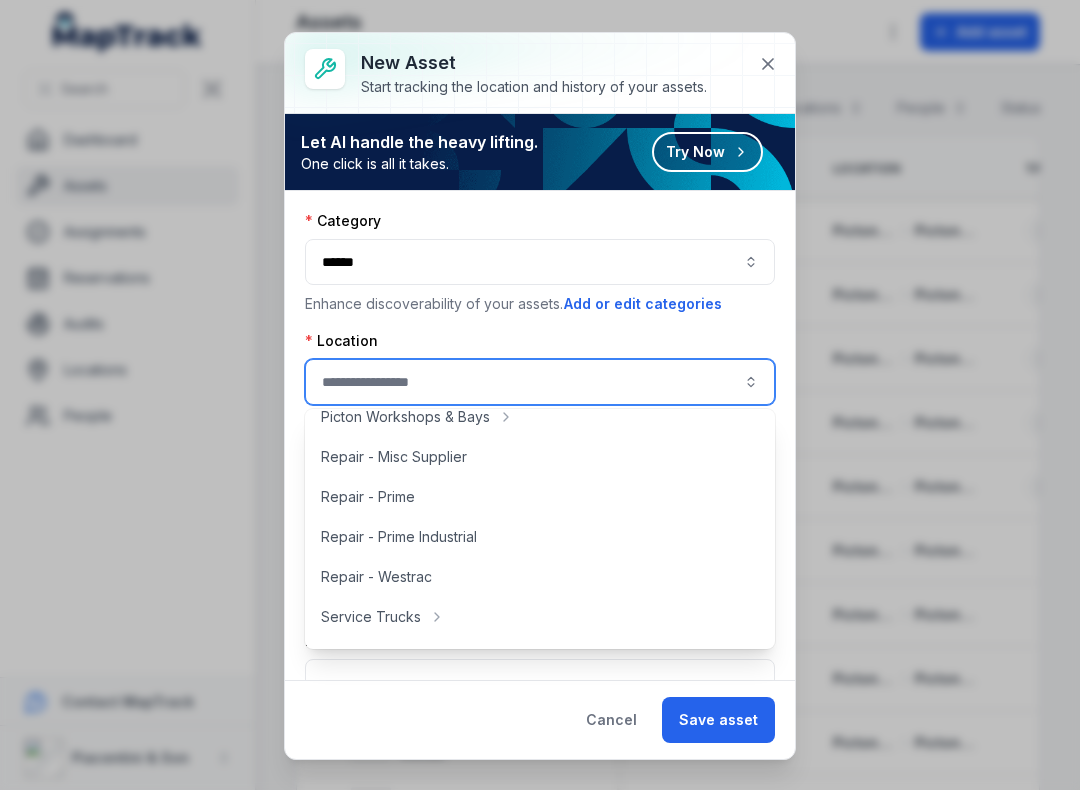 scroll, scrollTop: 428, scrollLeft: 0, axis: vertical 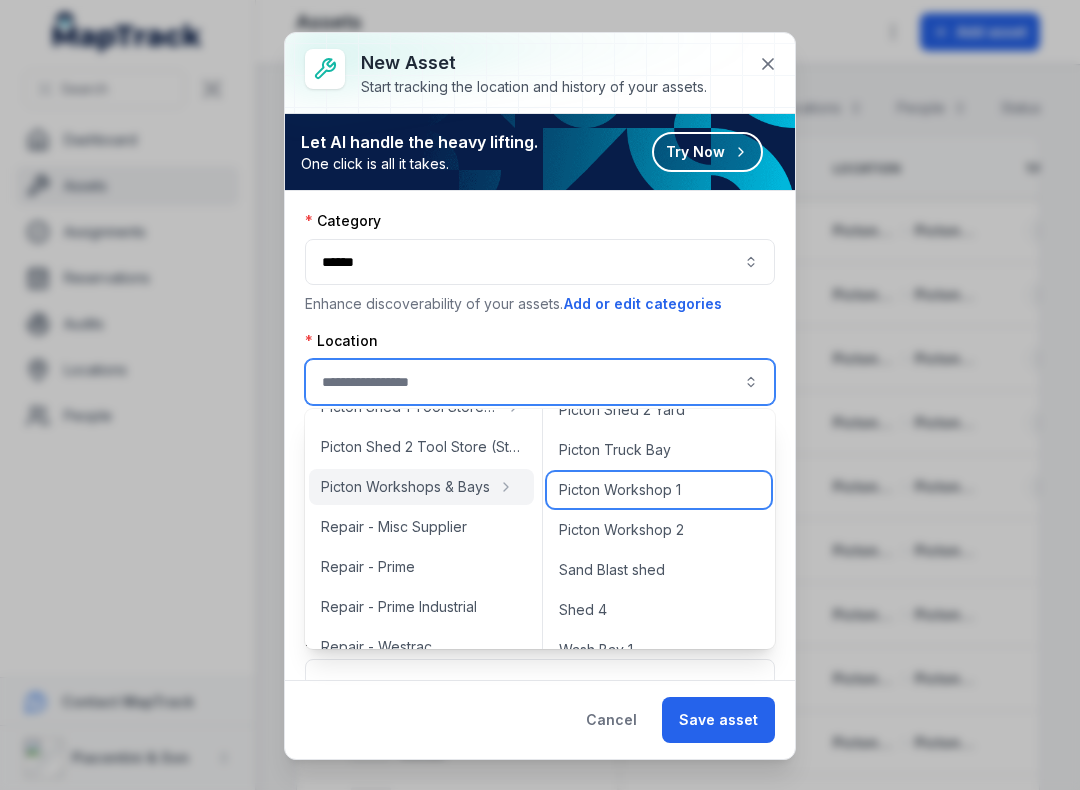 click on "Picton Workshop 1" at bounding box center [659, 490] 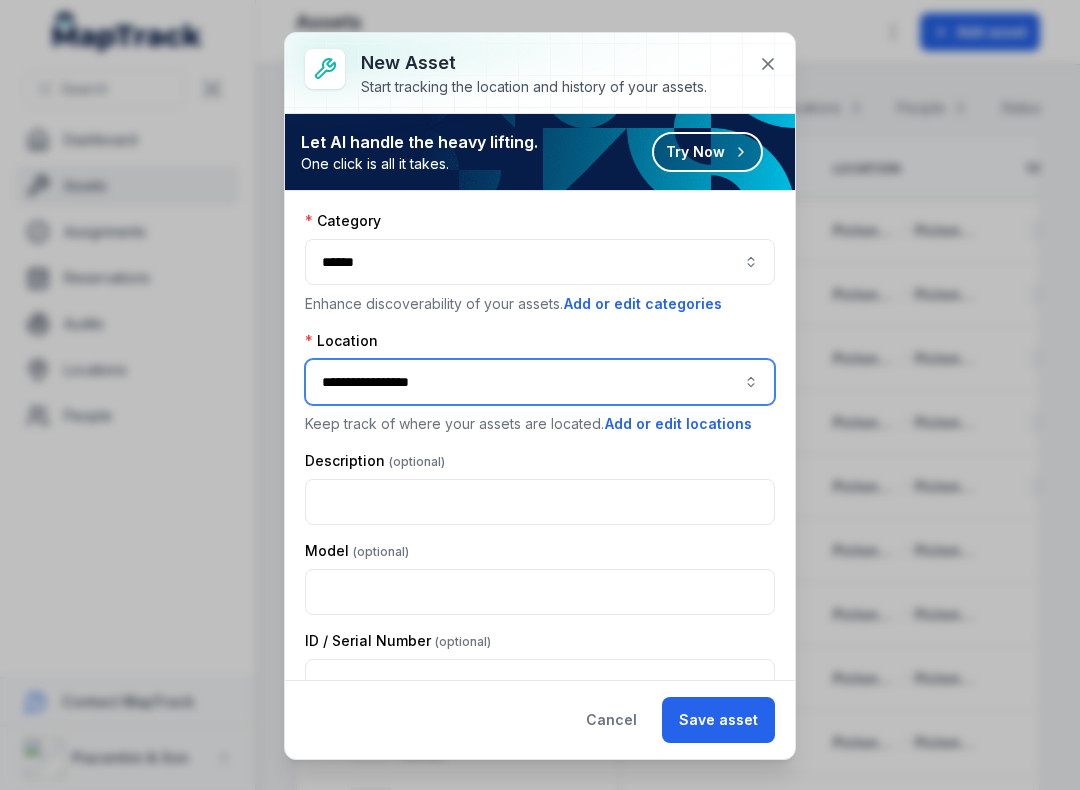 click on "**********" at bounding box center (540, 382) 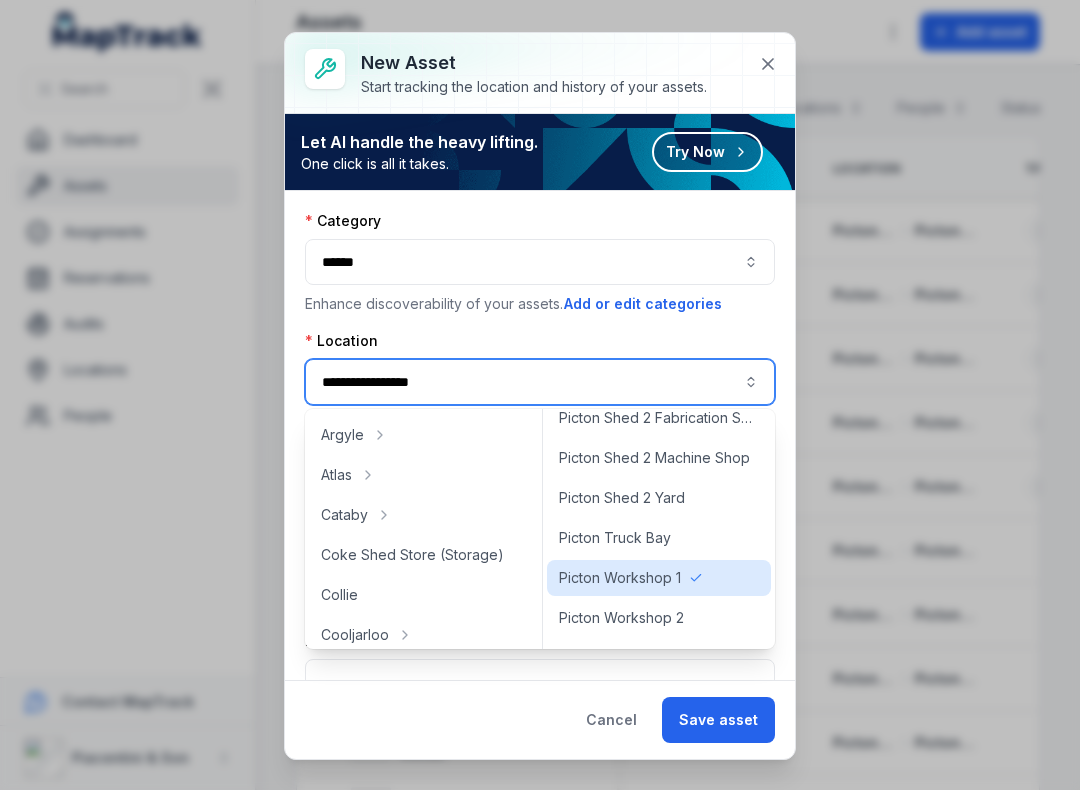 scroll, scrollTop: 699, scrollLeft: 0, axis: vertical 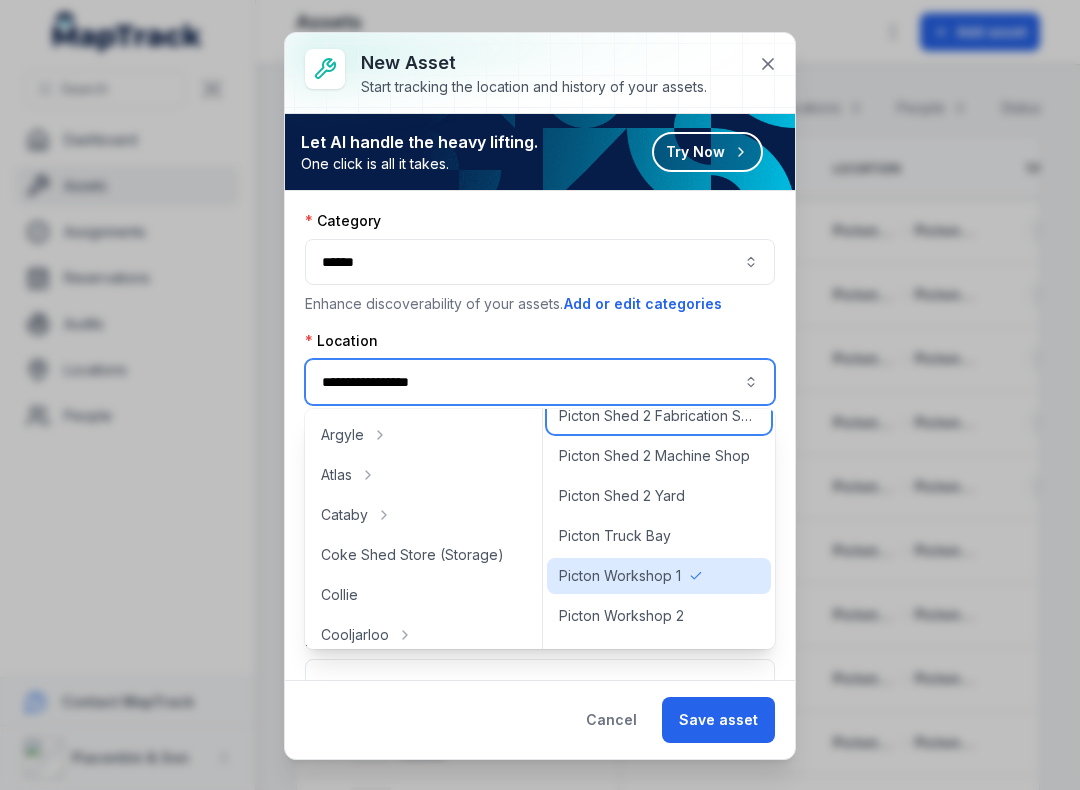 click on "Picton Shed 2 Fabrication Shop" at bounding box center (659, 416) 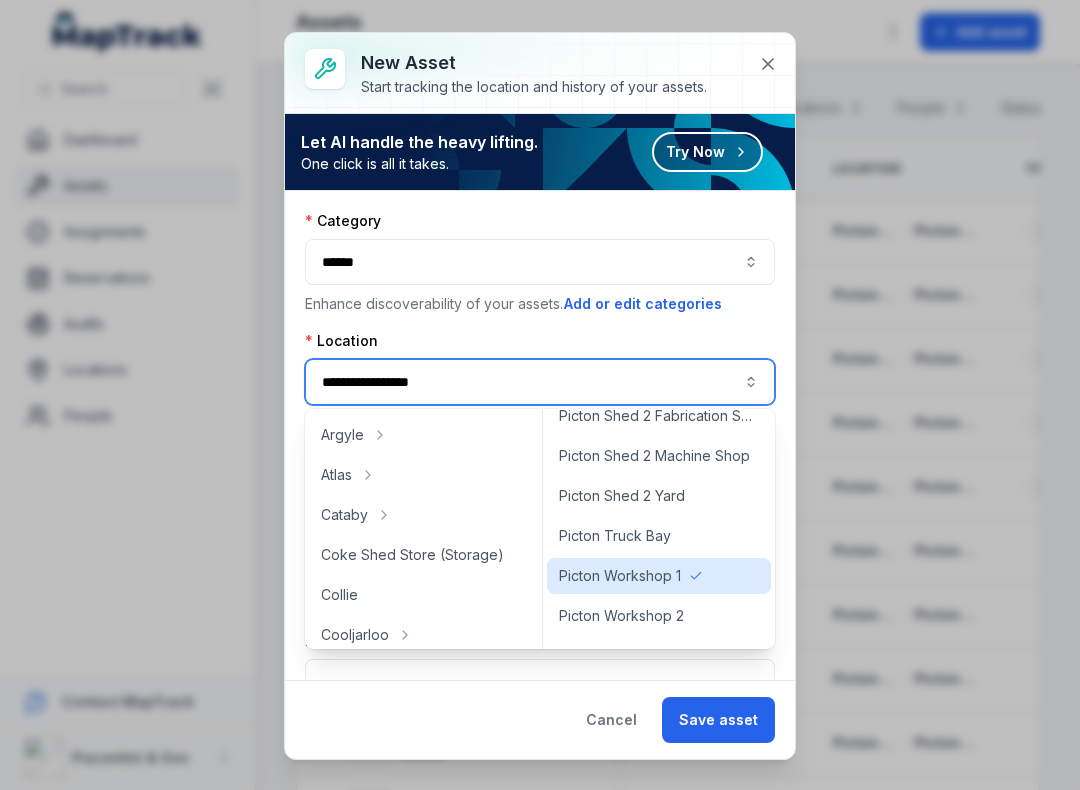 type on "**********" 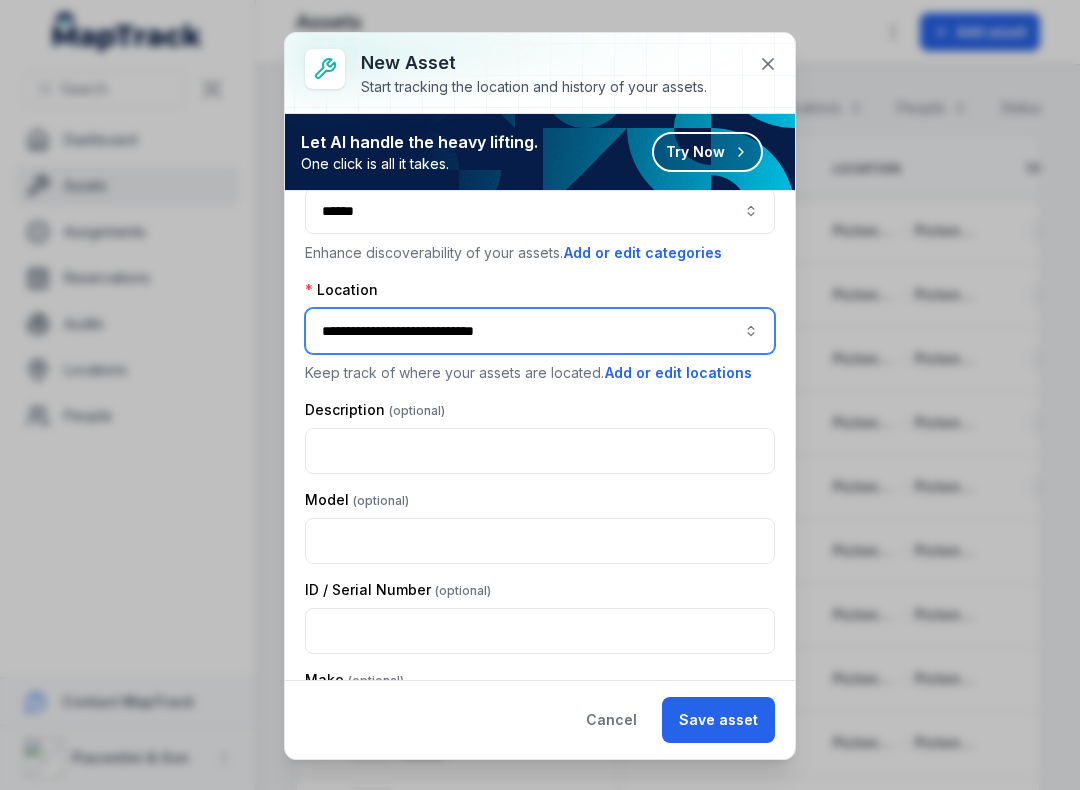scroll, scrollTop: 54, scrollLeft: 0, axis: vertical 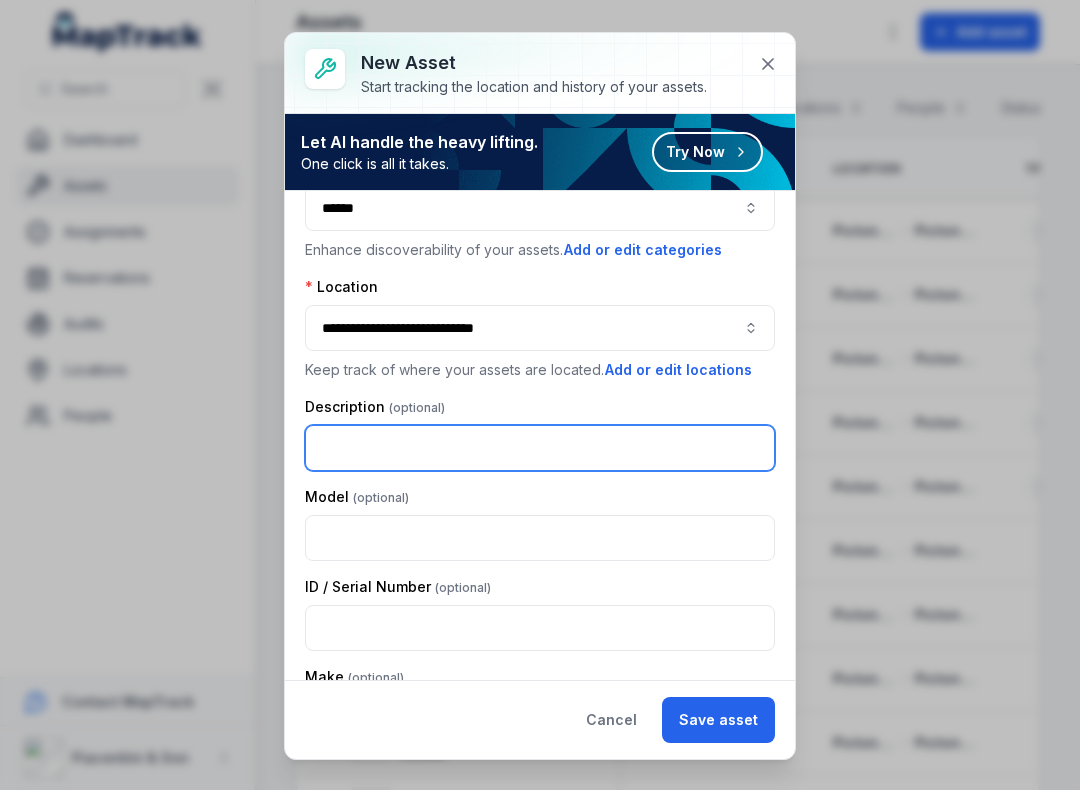 click at bounding box center (540, 448) 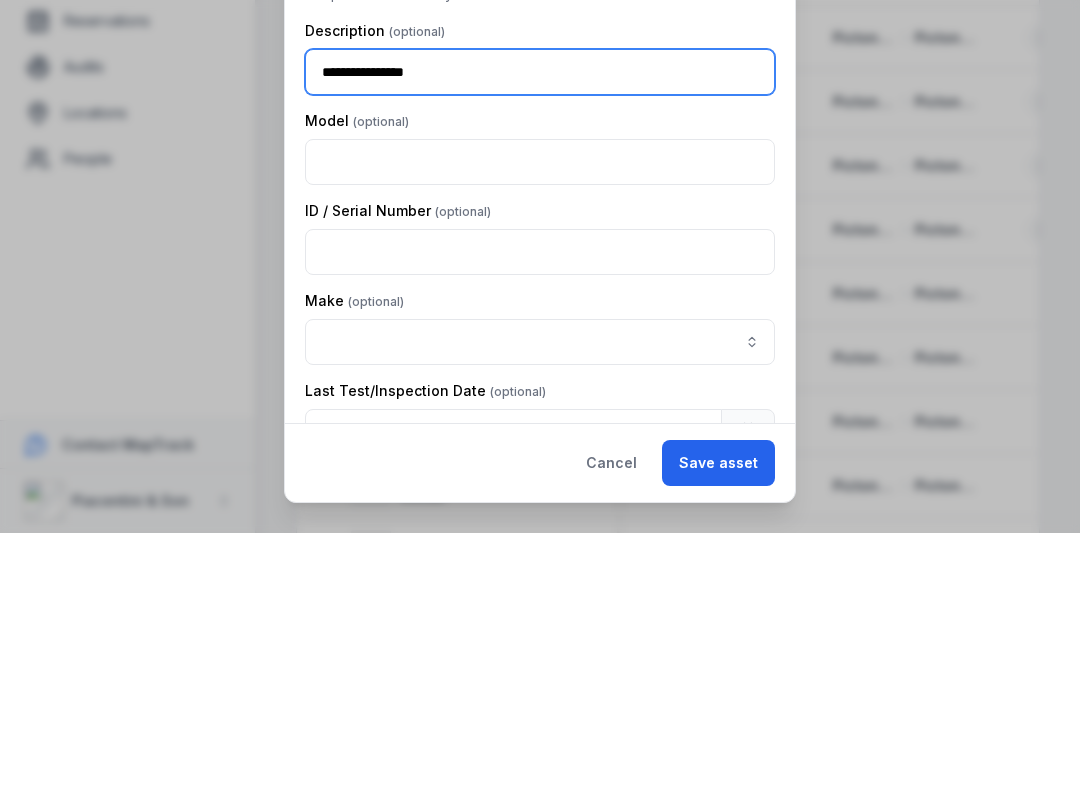 scroll, scrollTop: 174, scrollLeft: 0, axis: vertical 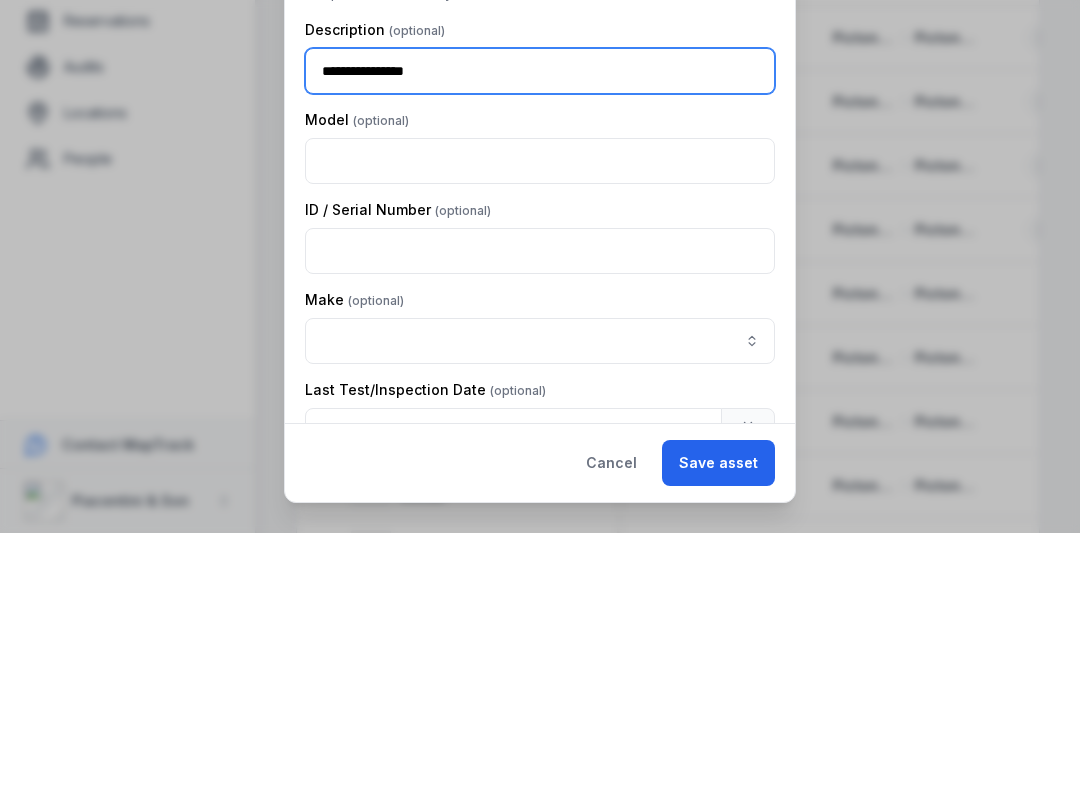 type on "**********" 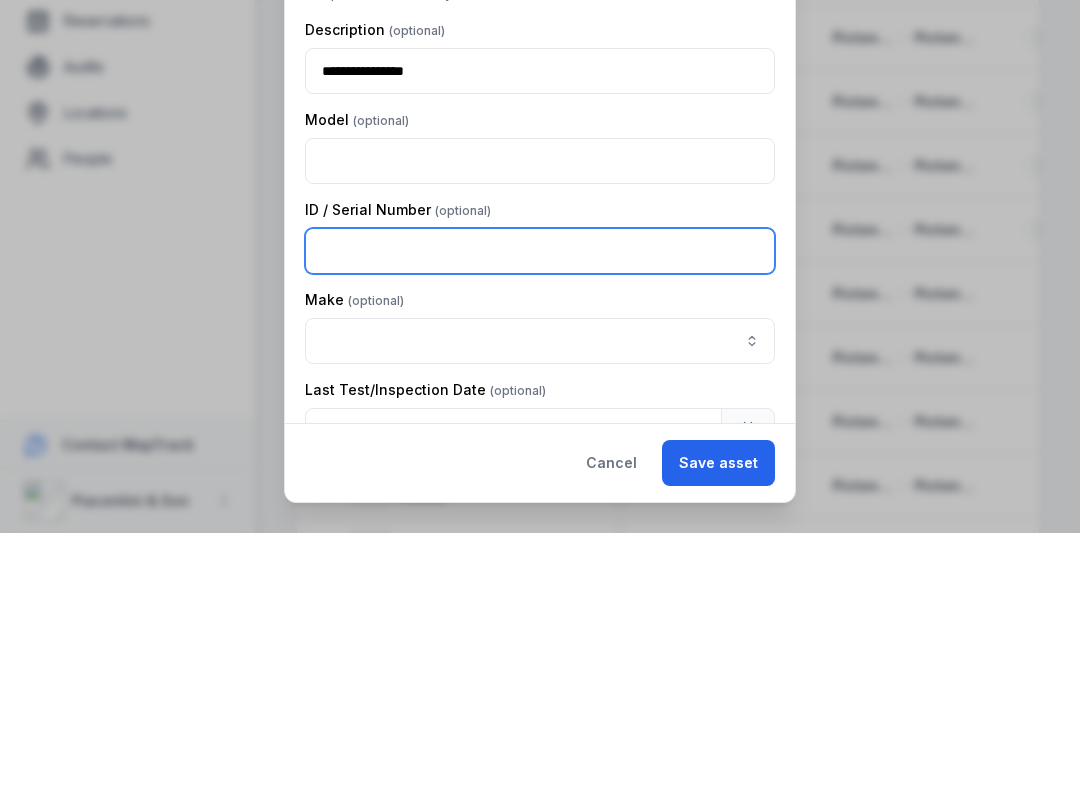click at bounding box center [540, 508] 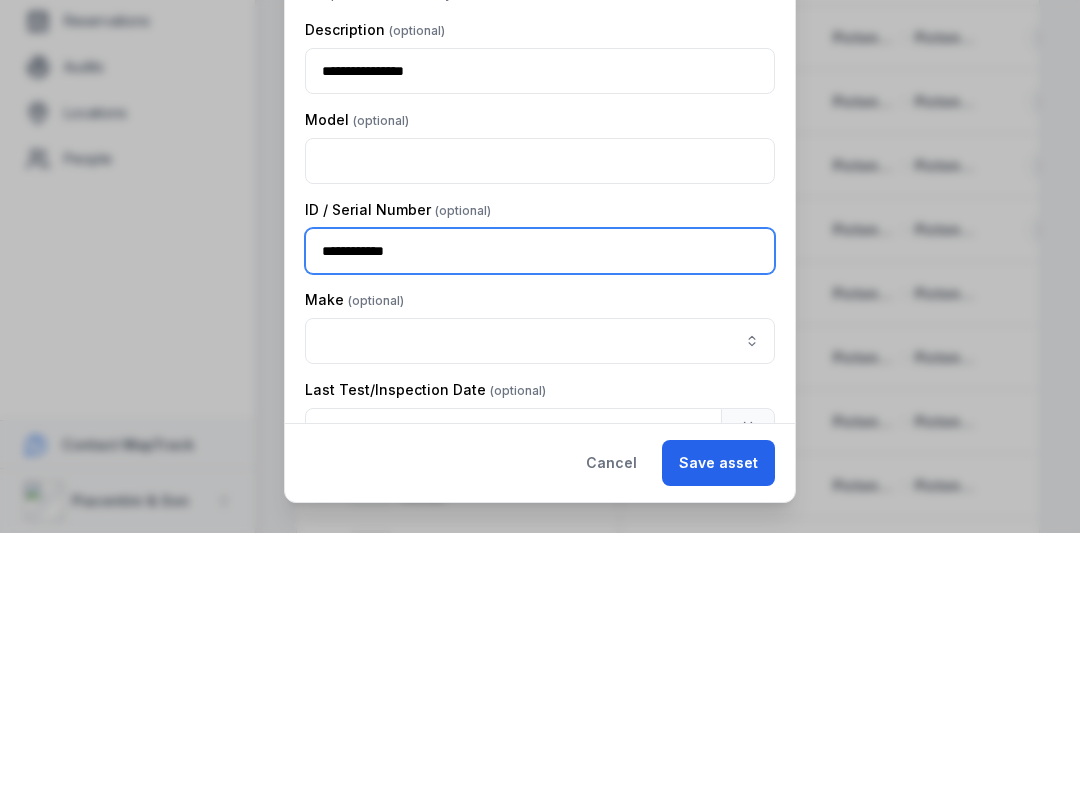 type on "**********" 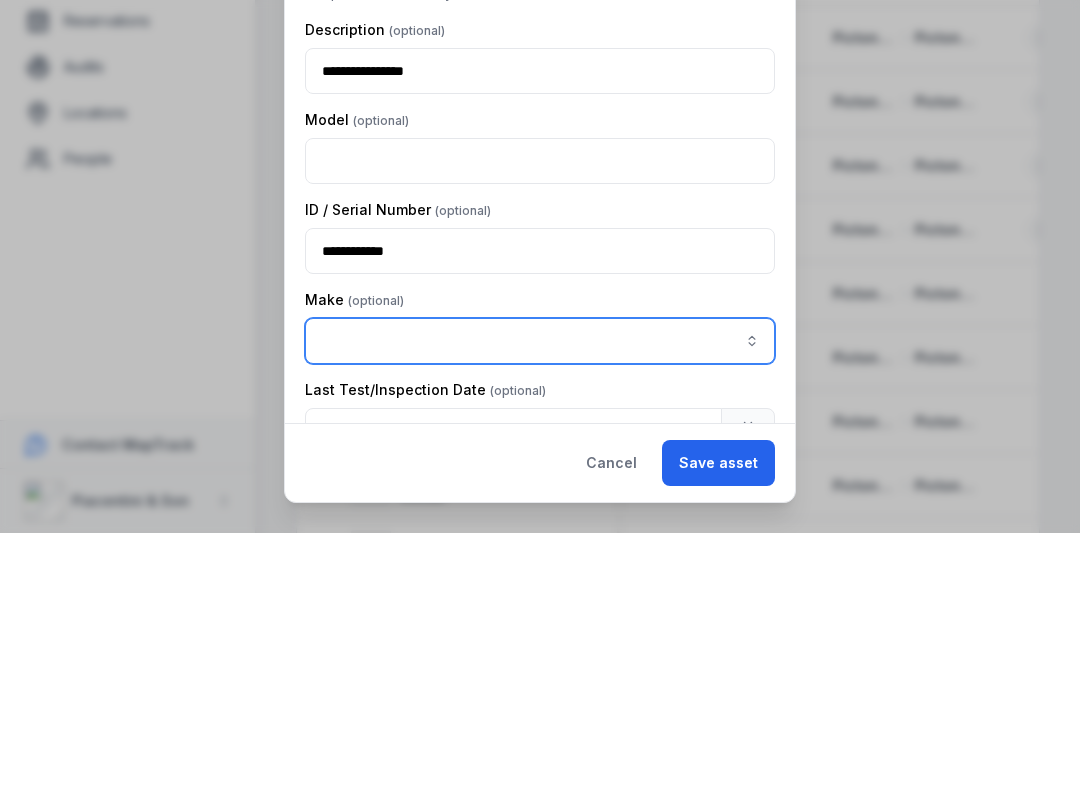 click at bounding box center [752, 598] 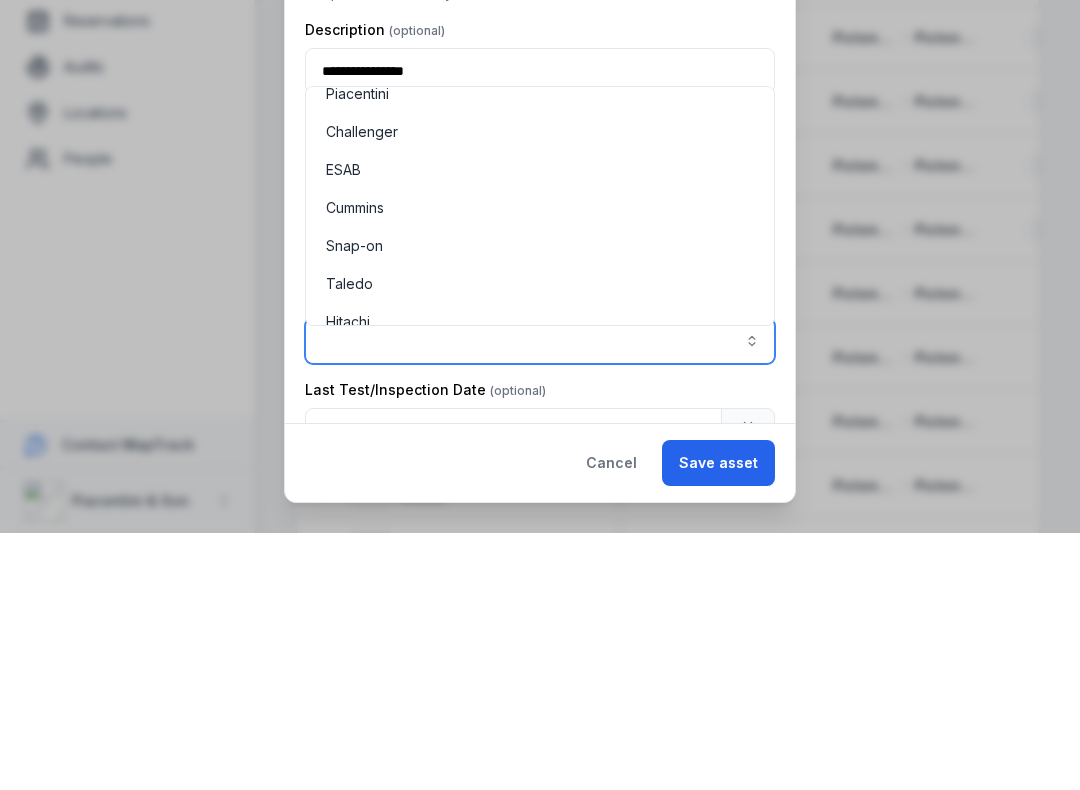 scroll, scrollTop: 475, scrollLeft: 0, axis: vertical 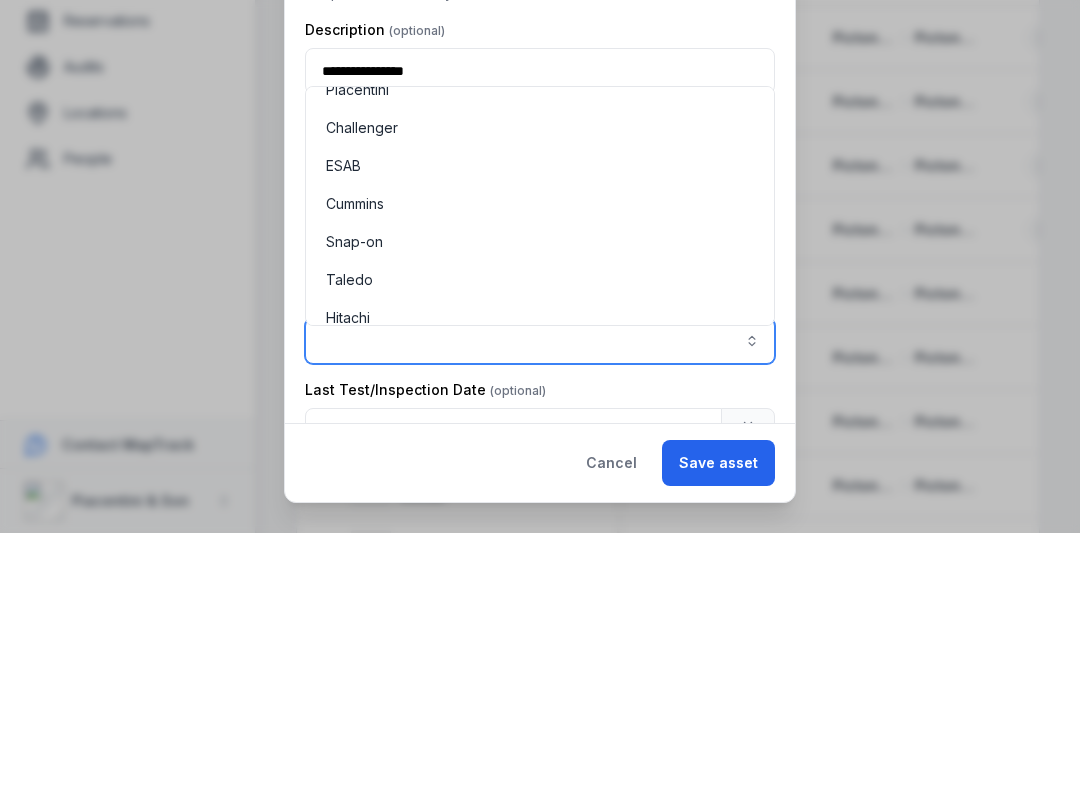 click on "ESAB" at bounding box center (343, 423) 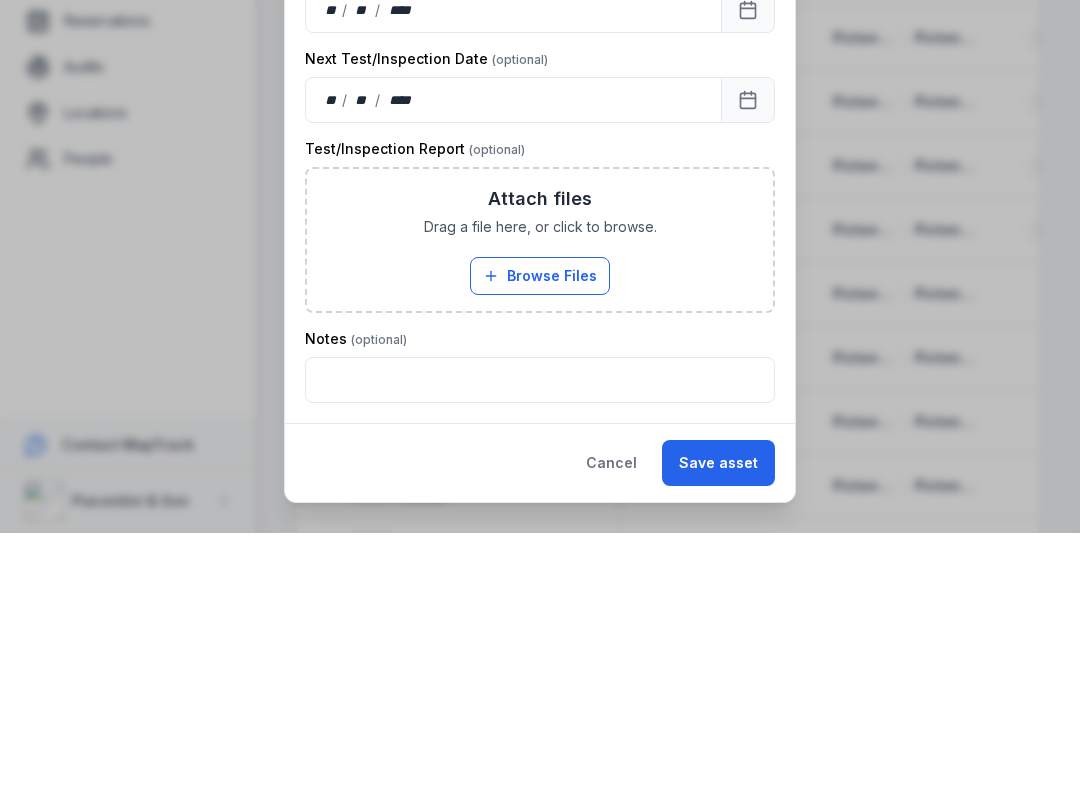 scroll, scrollTop: 595, scrollLeft: 0, axis: vertical 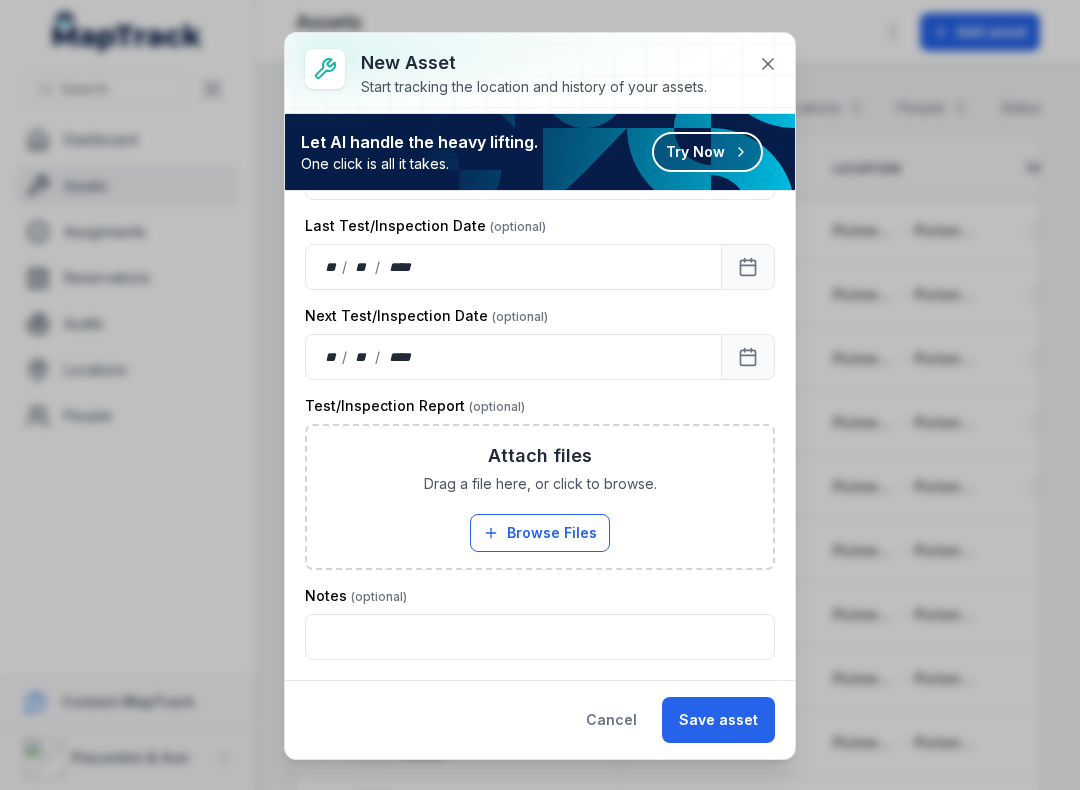 click on "Save asset" at bounding box center (718, 720) 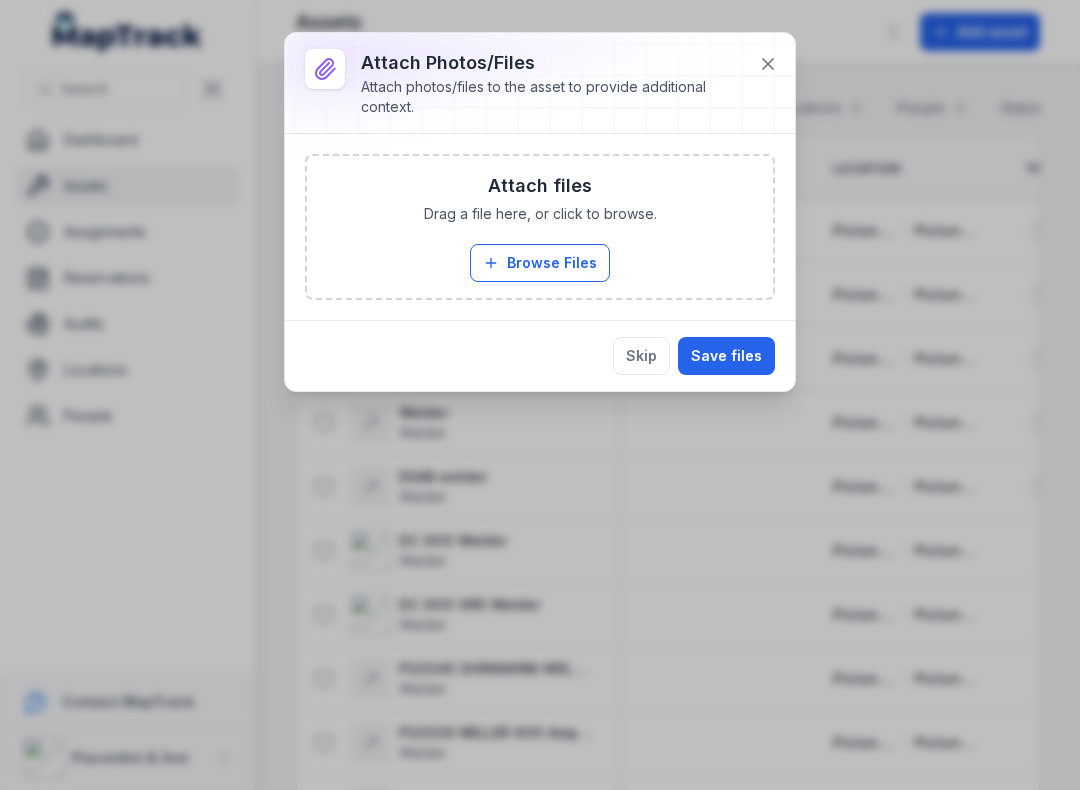 click on "Browse Files" at bounding box center [540, 263] 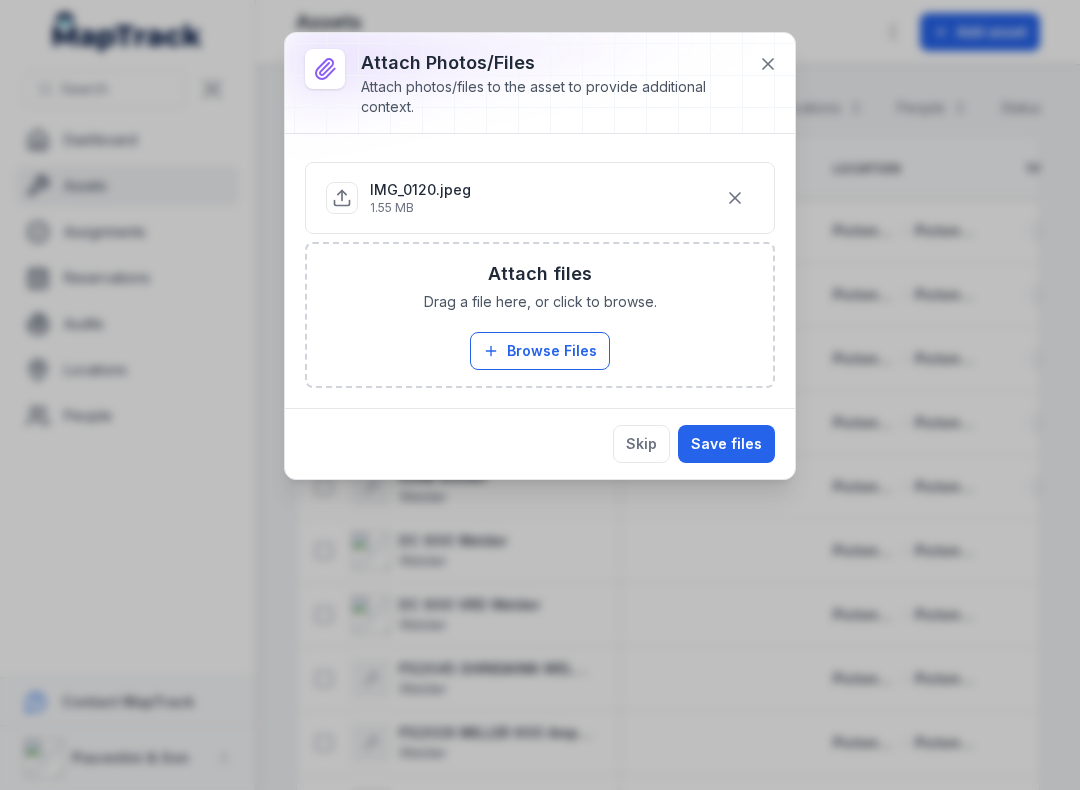 click on "Save files" at bounding box center [726, 444] 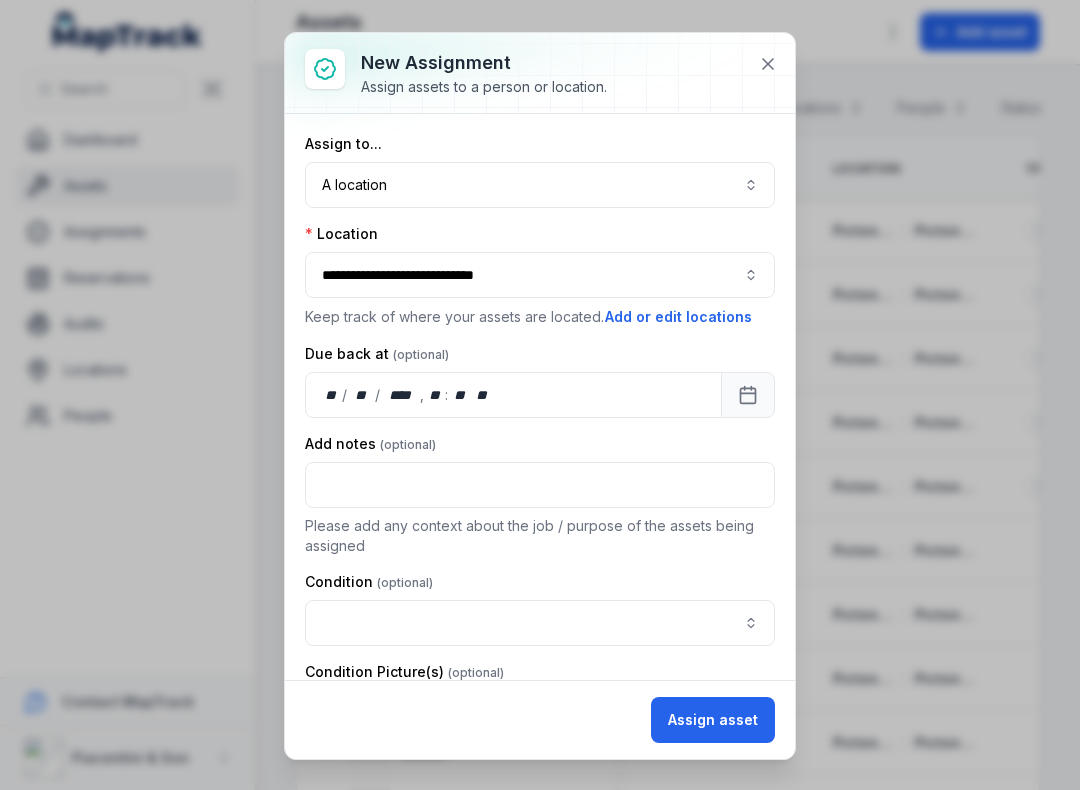 click on "A location ********" at bounding box center (540, 185) 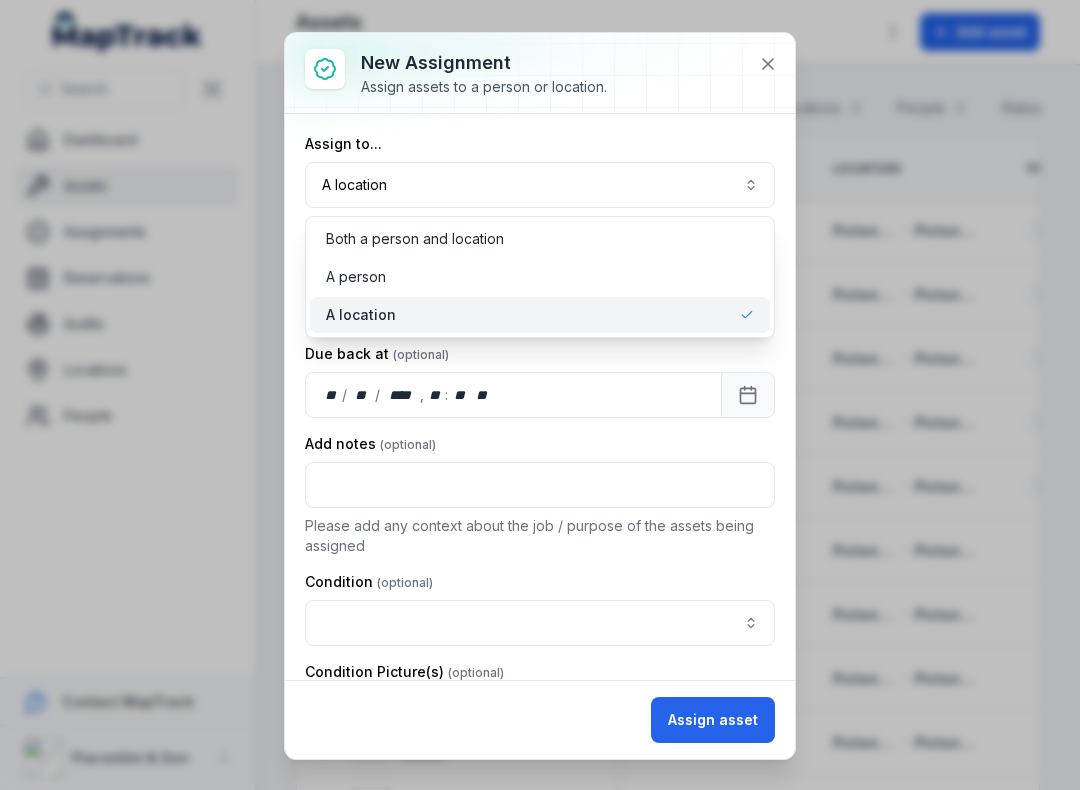 click on "A location" at bounding box center [540, 315] 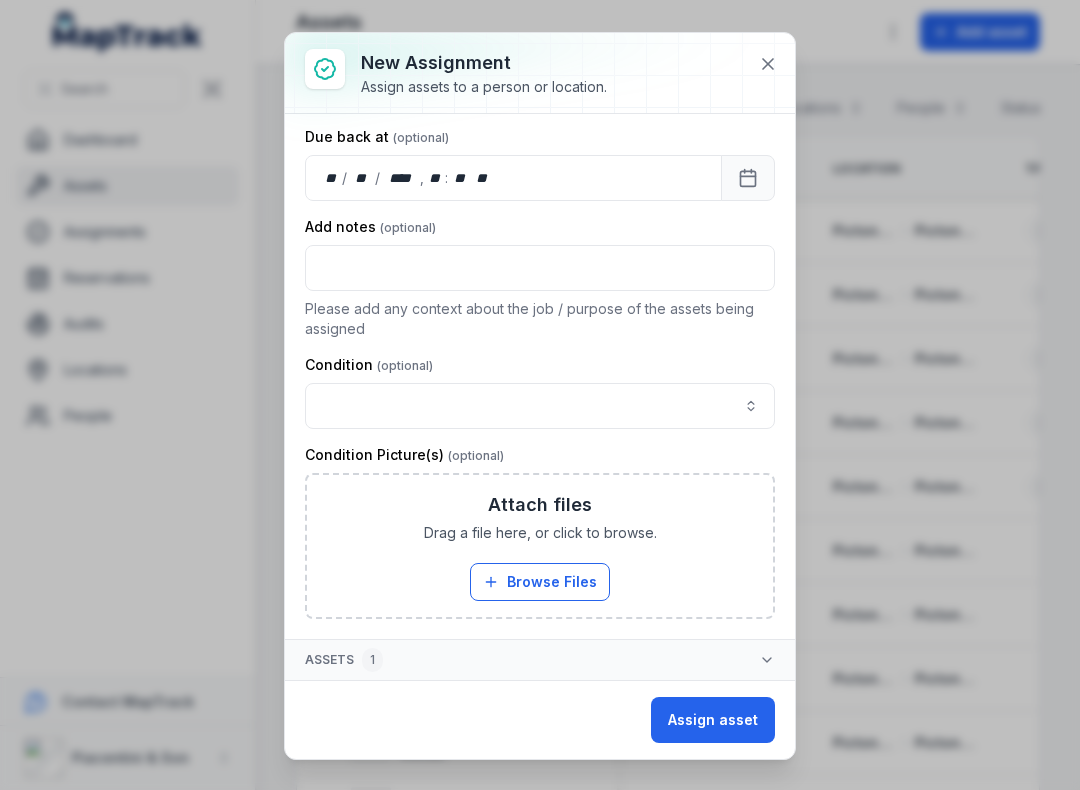 scroll, scrollTop: 217, scrollLeft: 0, axis: vertical 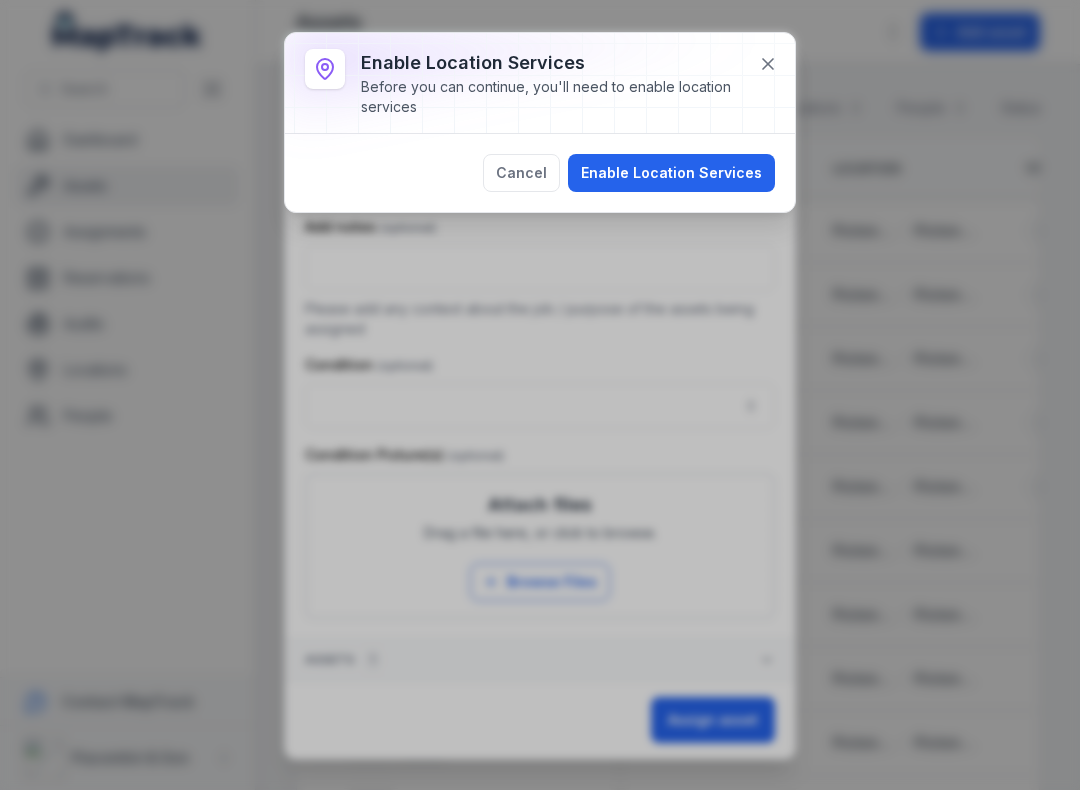 click on "Enable Location Services" at bounding box center [671, 173] 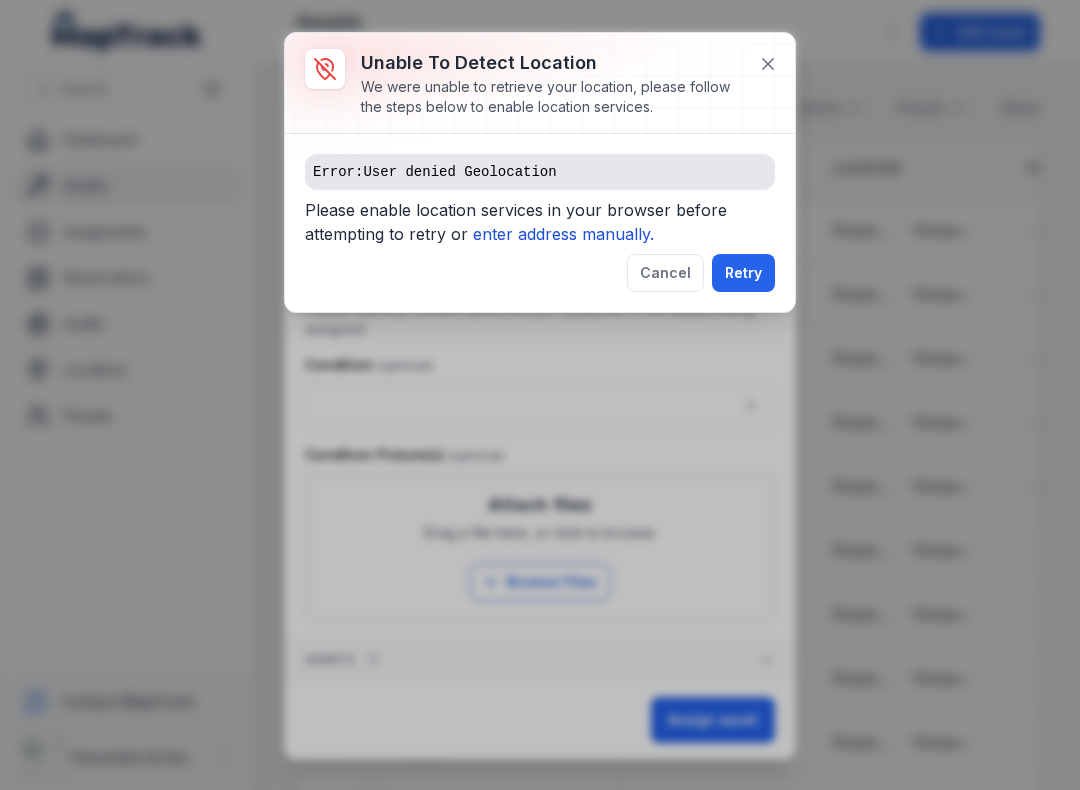 click on "enter address manually." at bounding box center (563, 234) 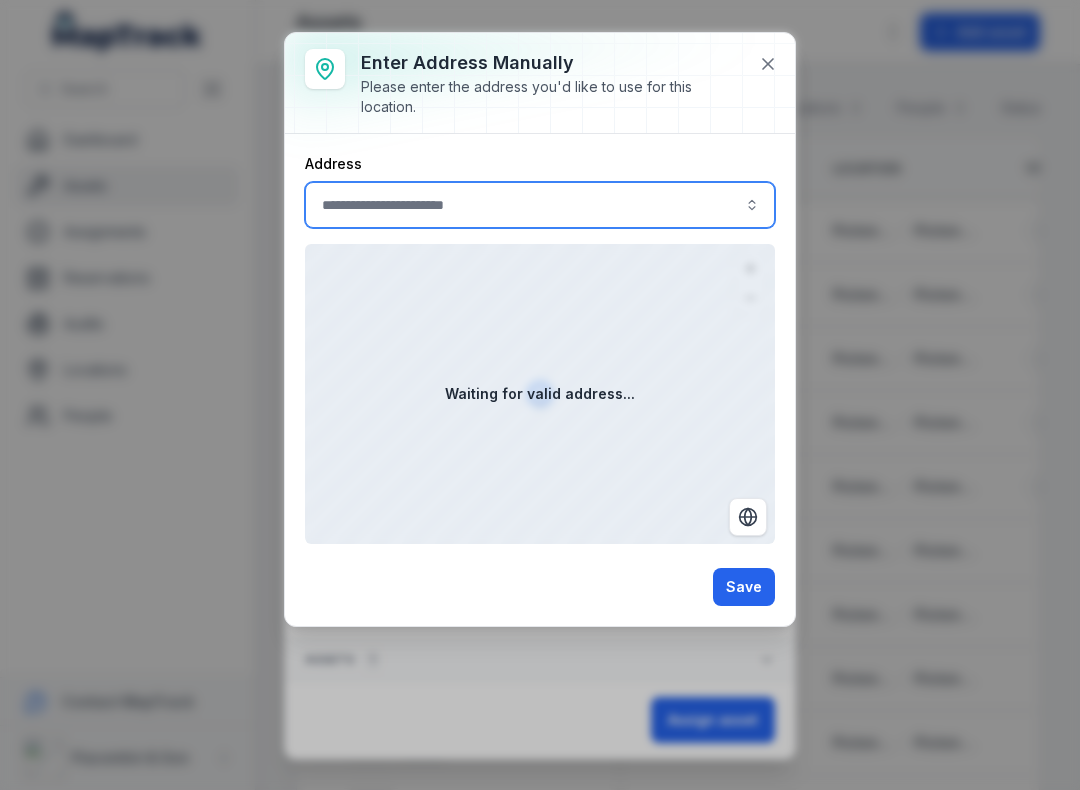 click at bounding box center (540, 205) 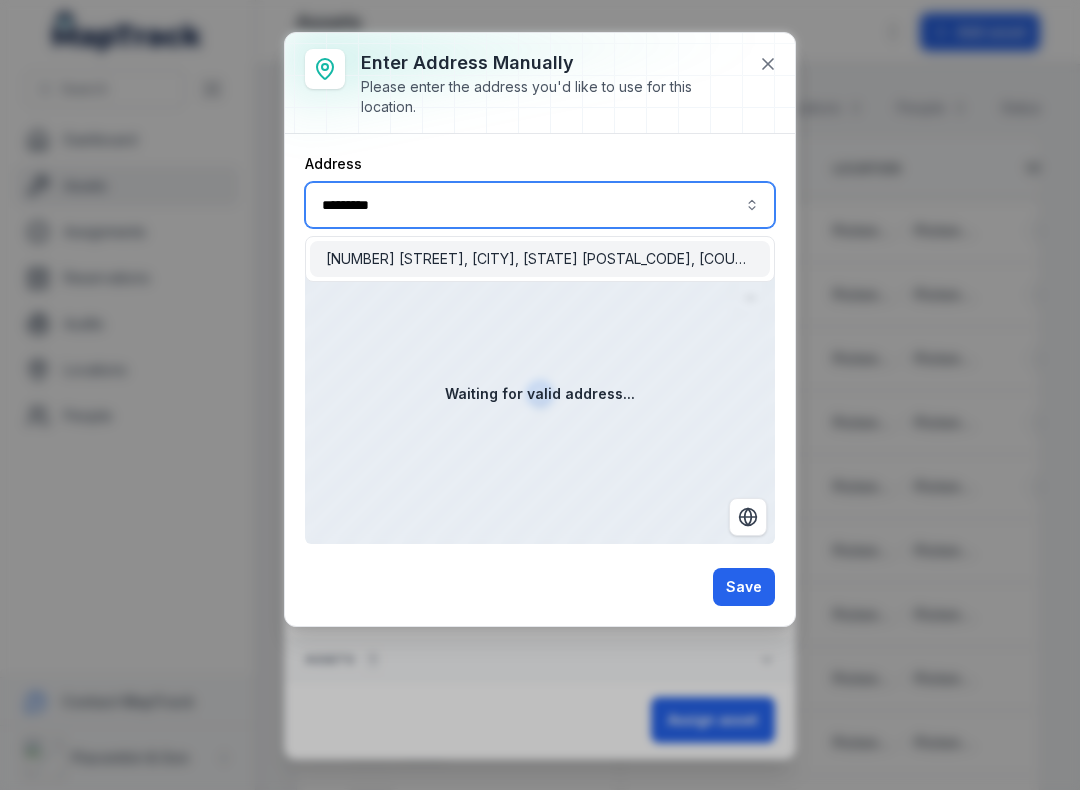 type on "**********" 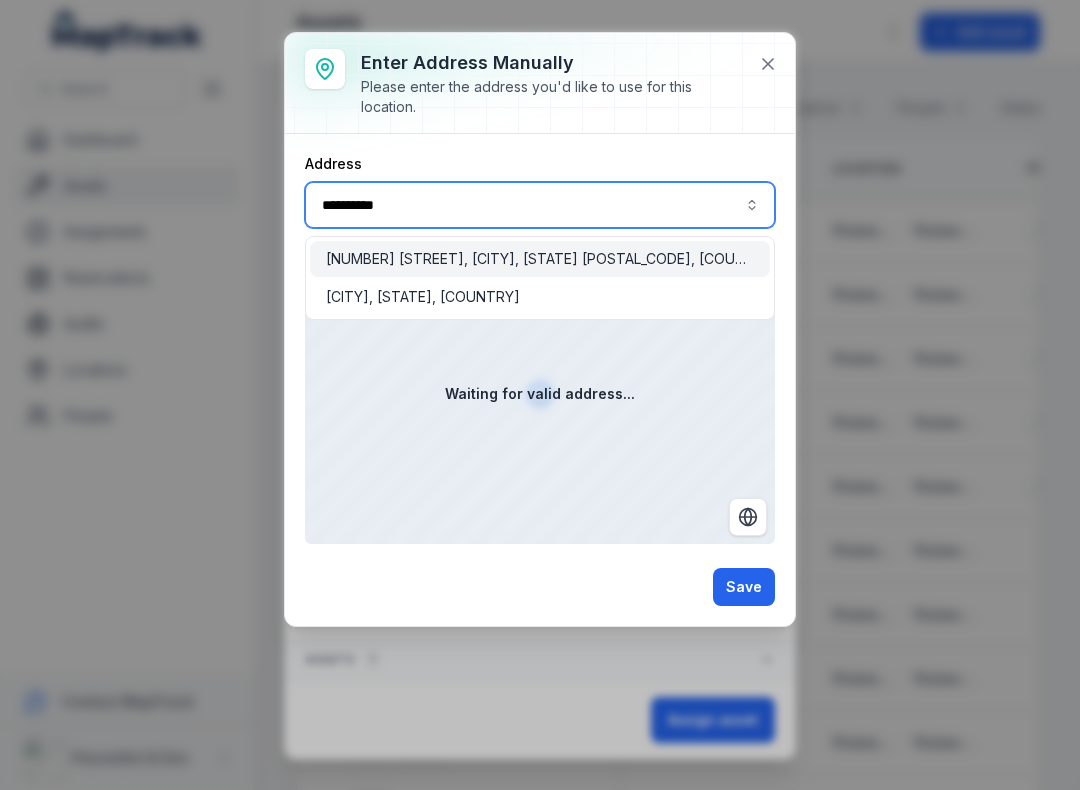 click on "[NUMBER] [STREET], [CITY], [STATE] [POSTAL_CODE], [COUNTRY]" at bounding box center [540, 259] 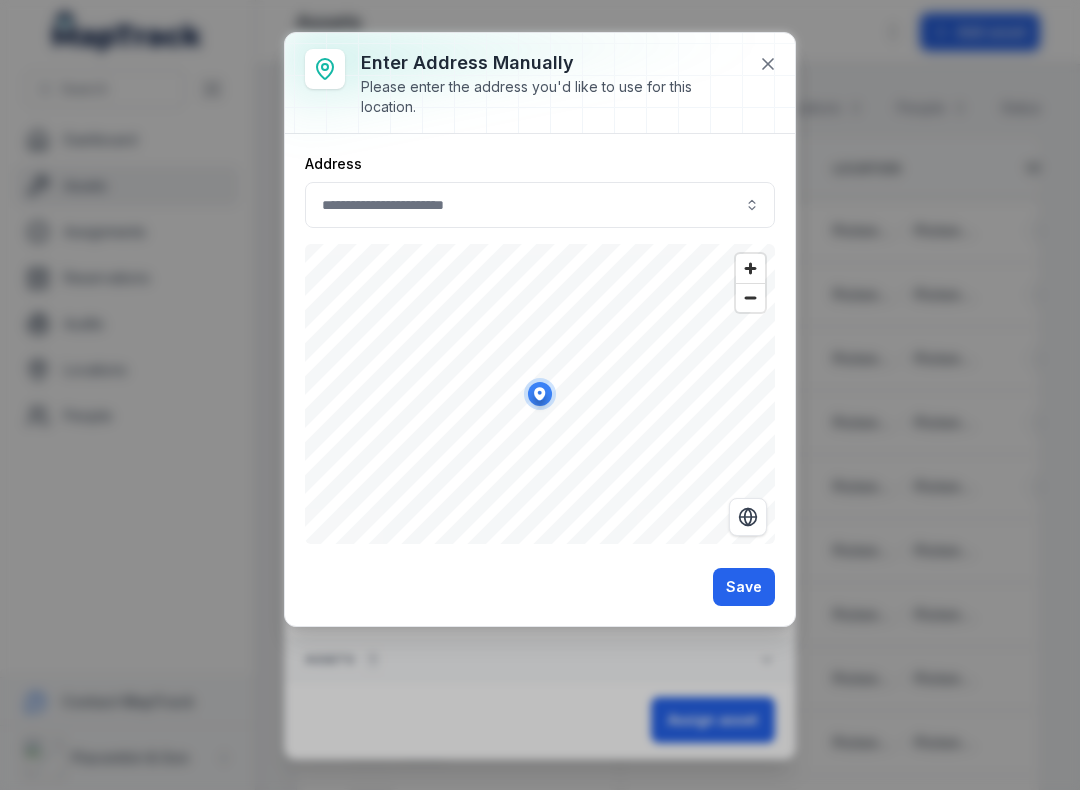 click on "Save" at bounding box center (744, 587) 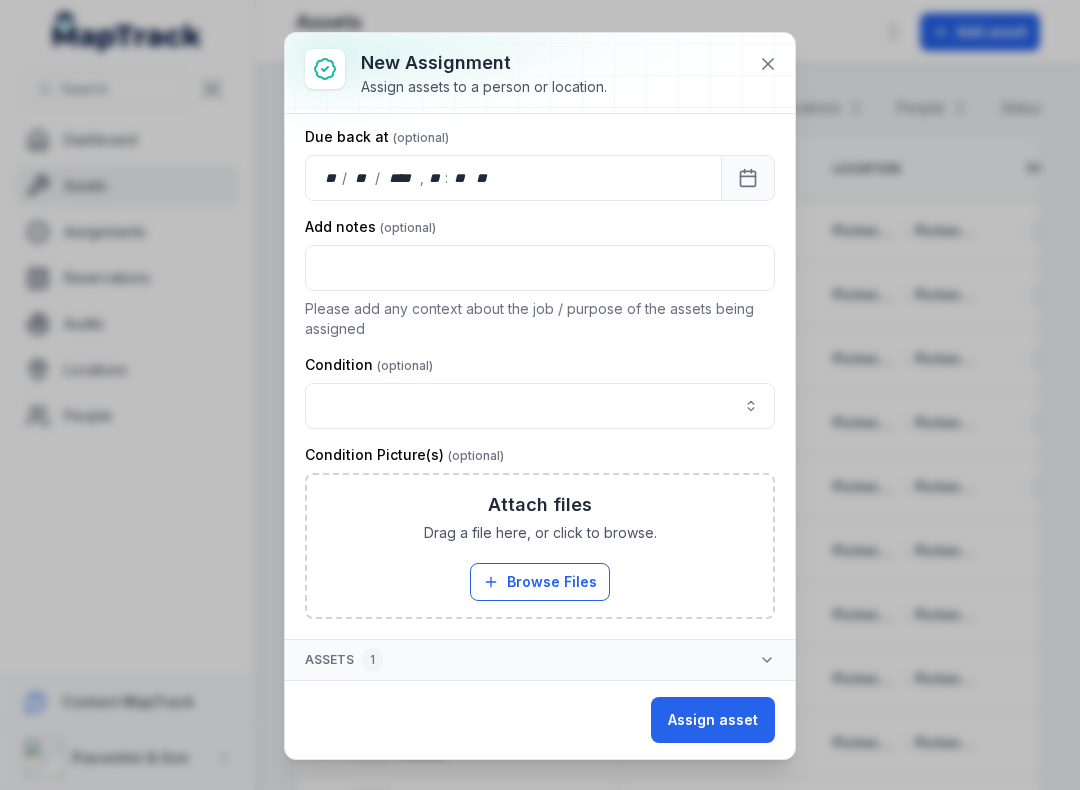 click on "Assign asset" at bounding box center (713, 720) 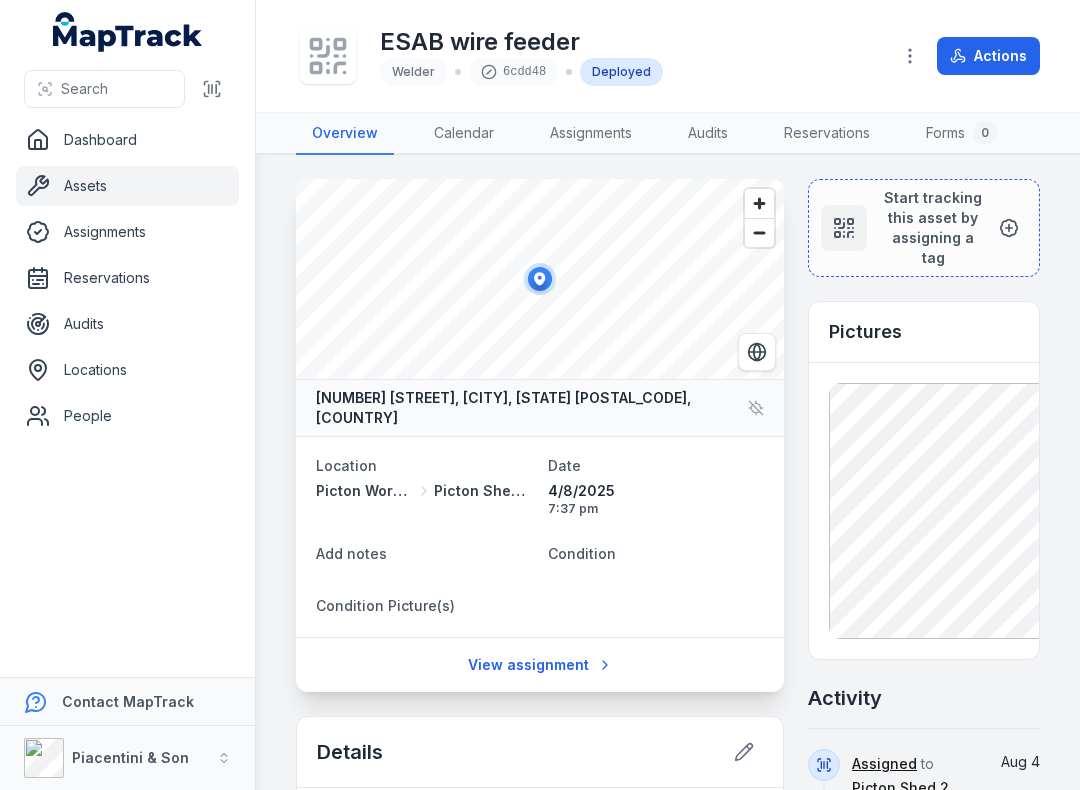 click 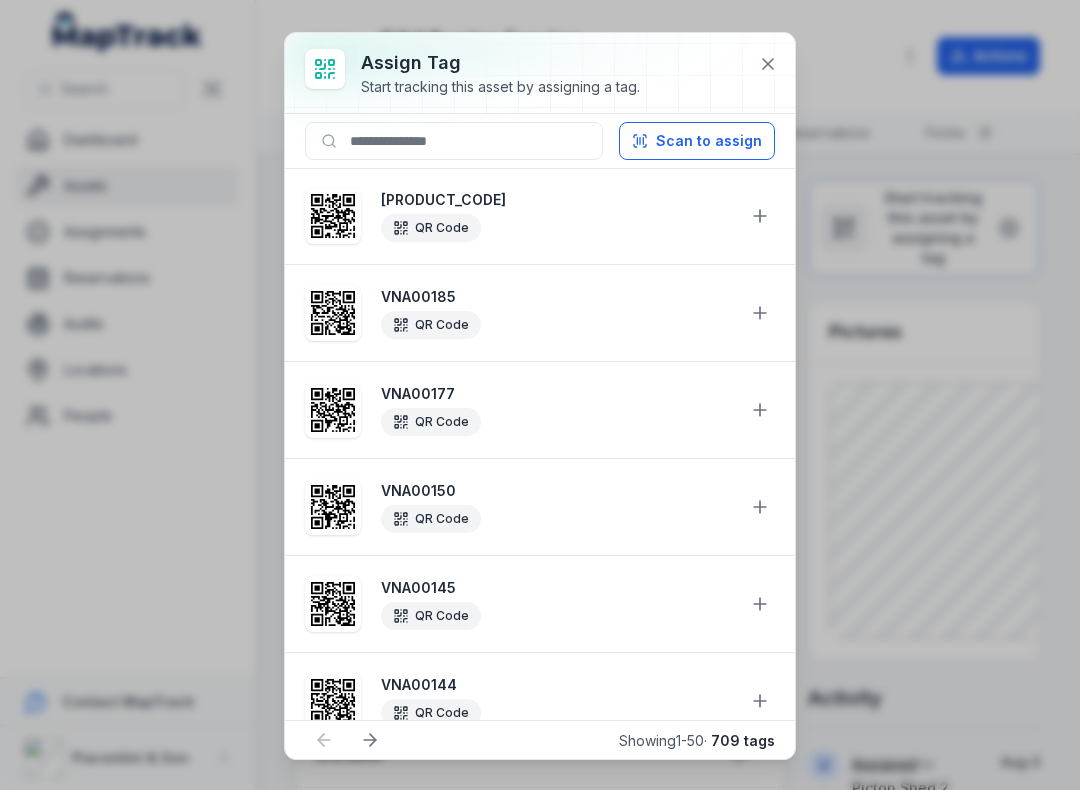 click on "Scan to assign" at bounding box center (697, 141) 